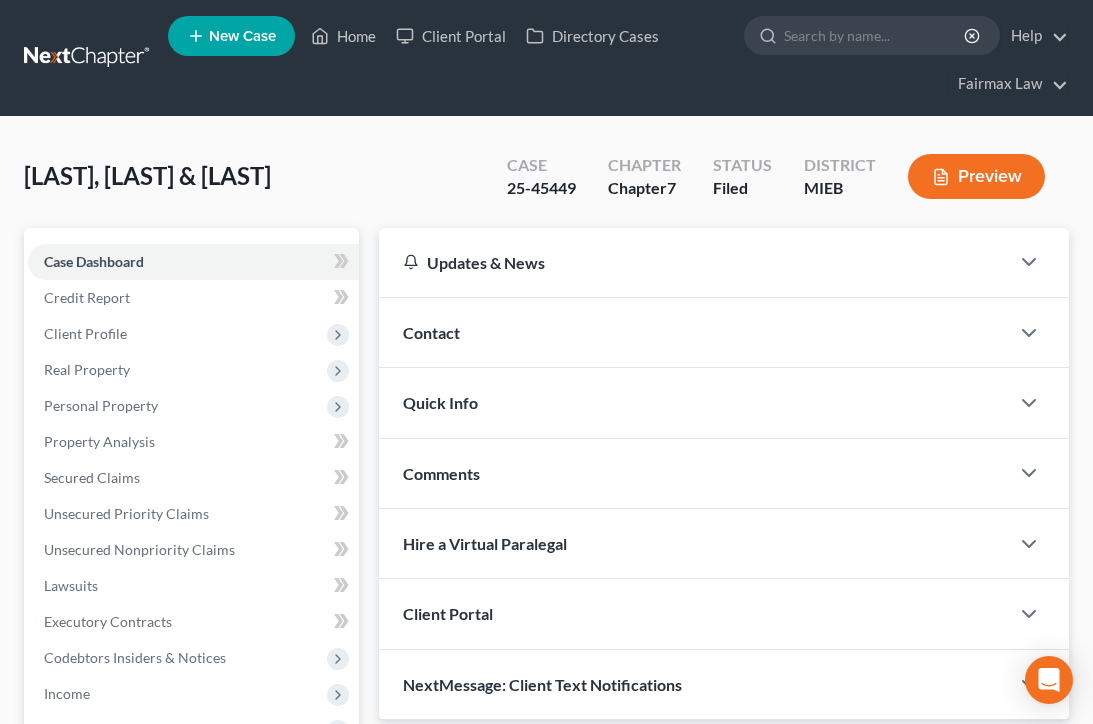 scroll, scrollTop: 0, scrollLeft: 0, axis: both 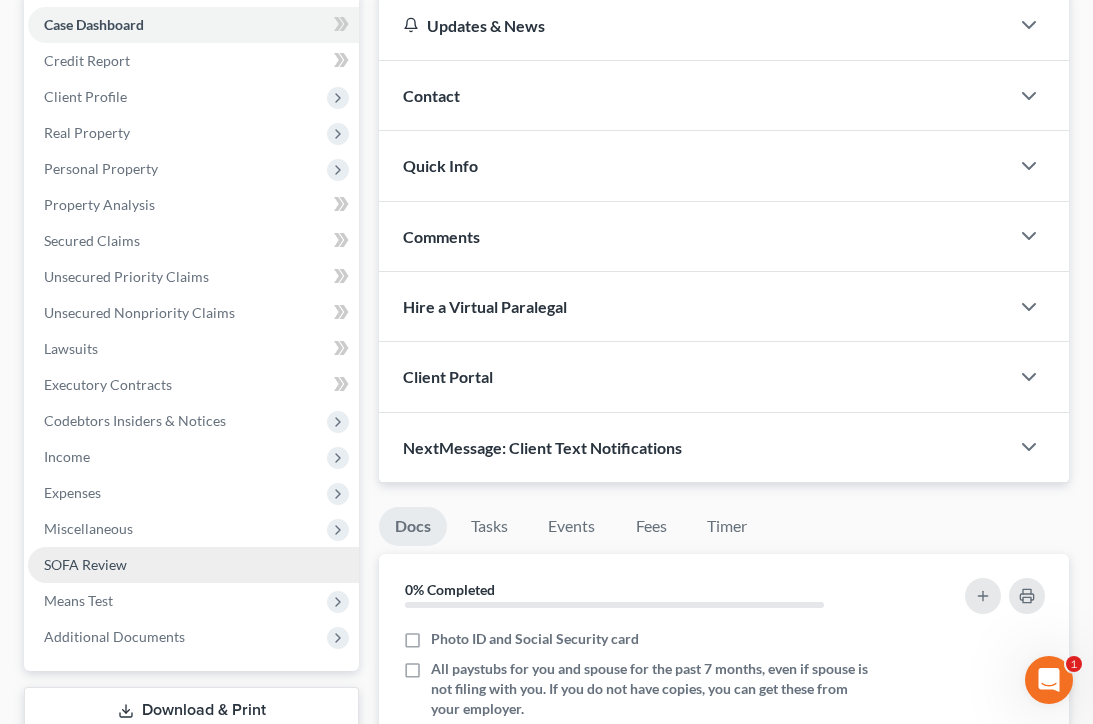 click on "SOFA Review" at bounding box center (193, 565) 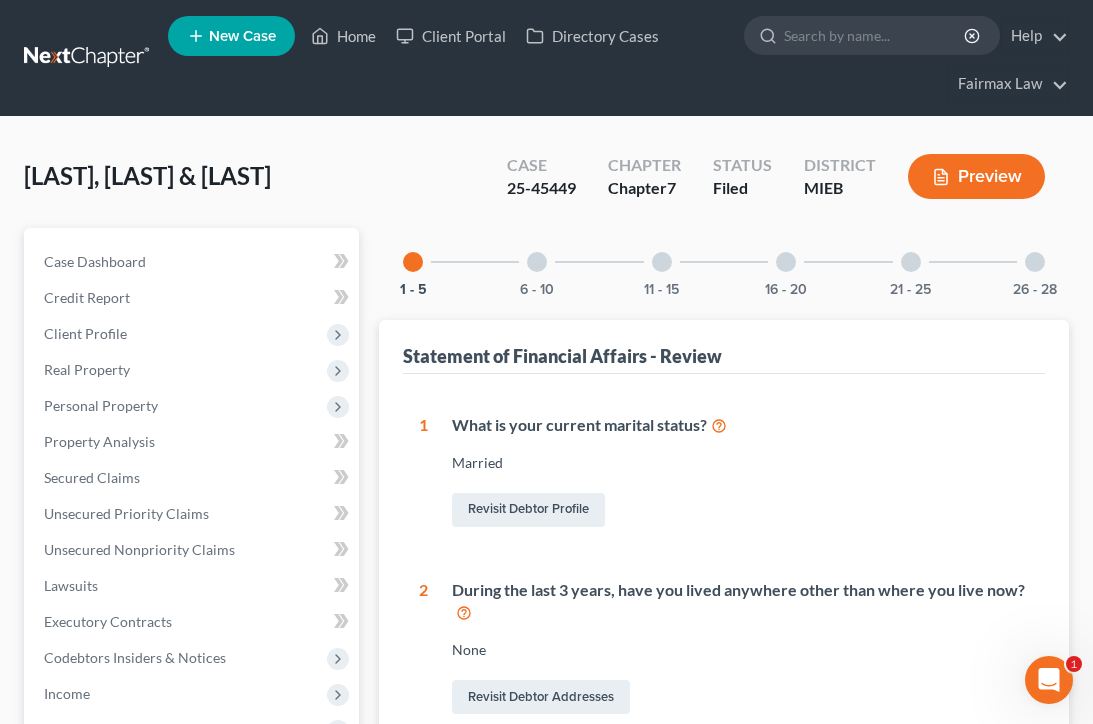scroll, scrollTop: 0, scrollLeft: 0, axis: both 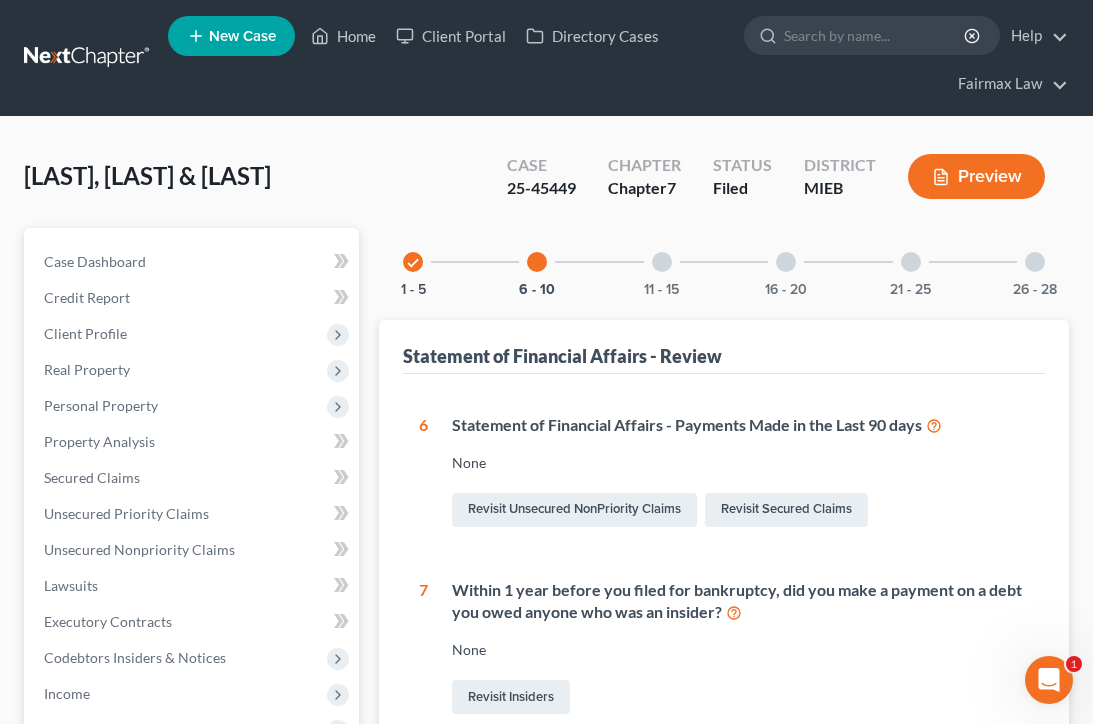 click at bounding box center (662, 262) 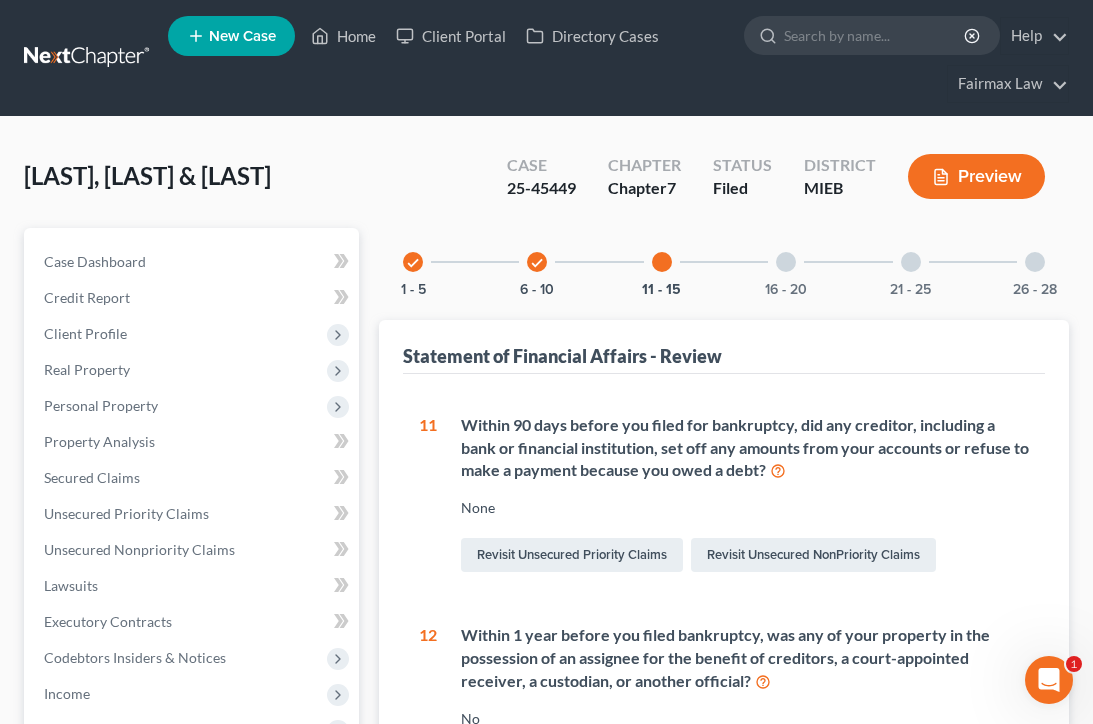 click on "26 - 28" at bounding box center (1035, 262) 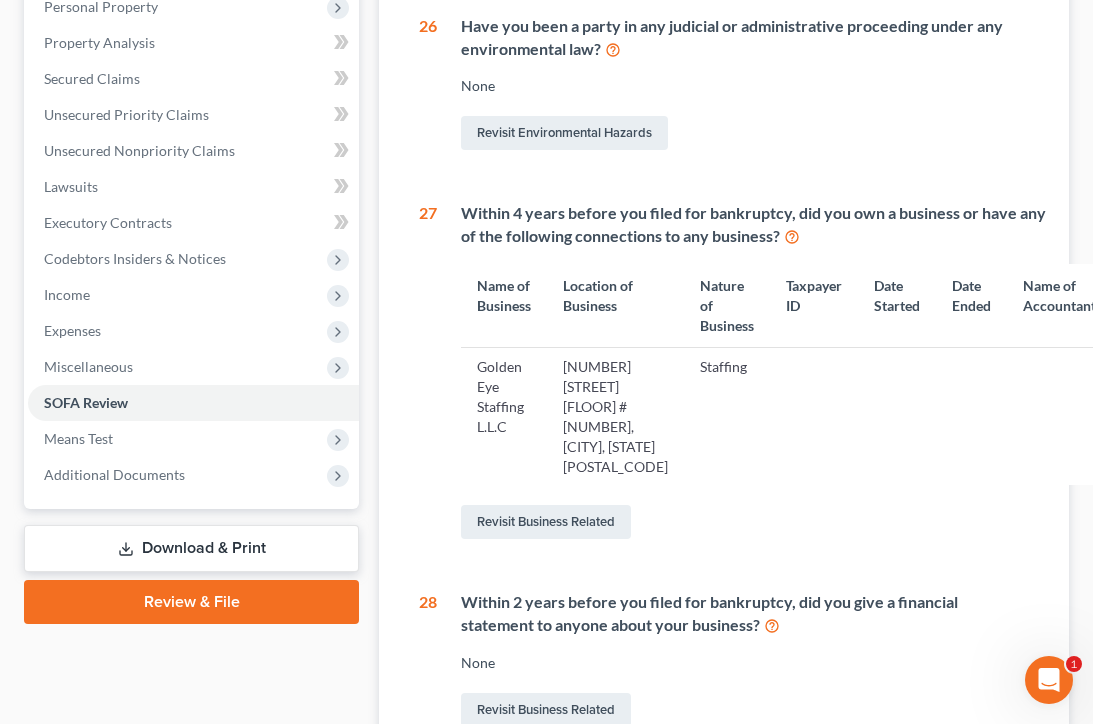 scroll, scrollTop: 401, scrollLeft: 0, axis: vertical 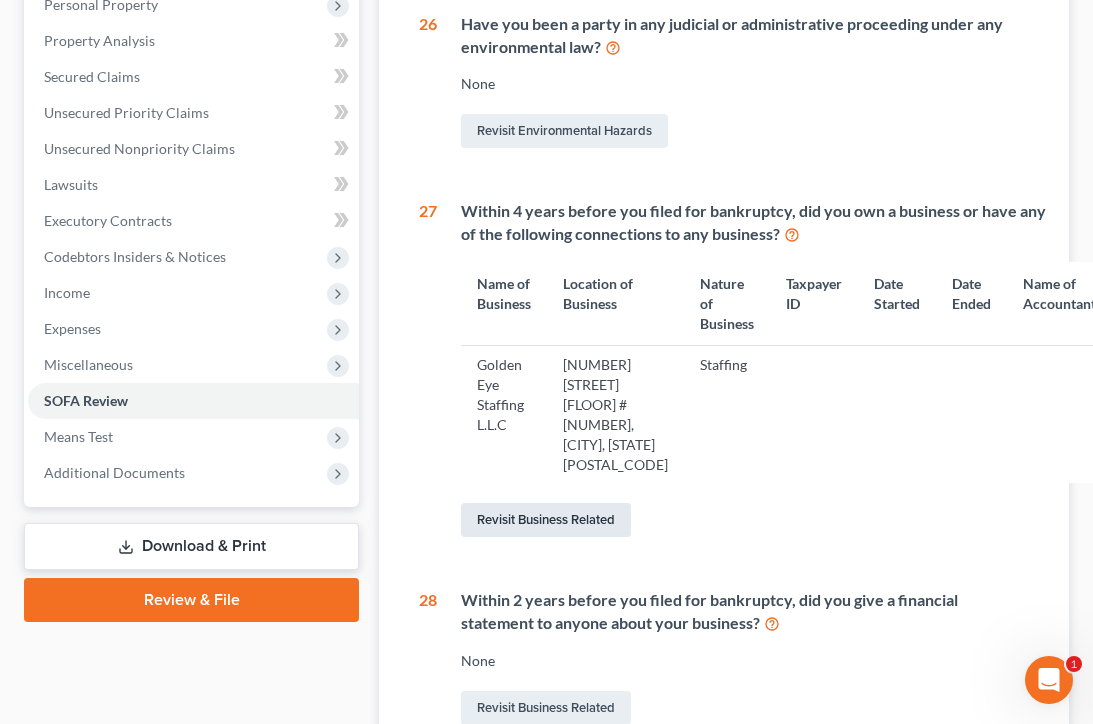 click on "Revisit Business Related" at bounding box center (546, 520) 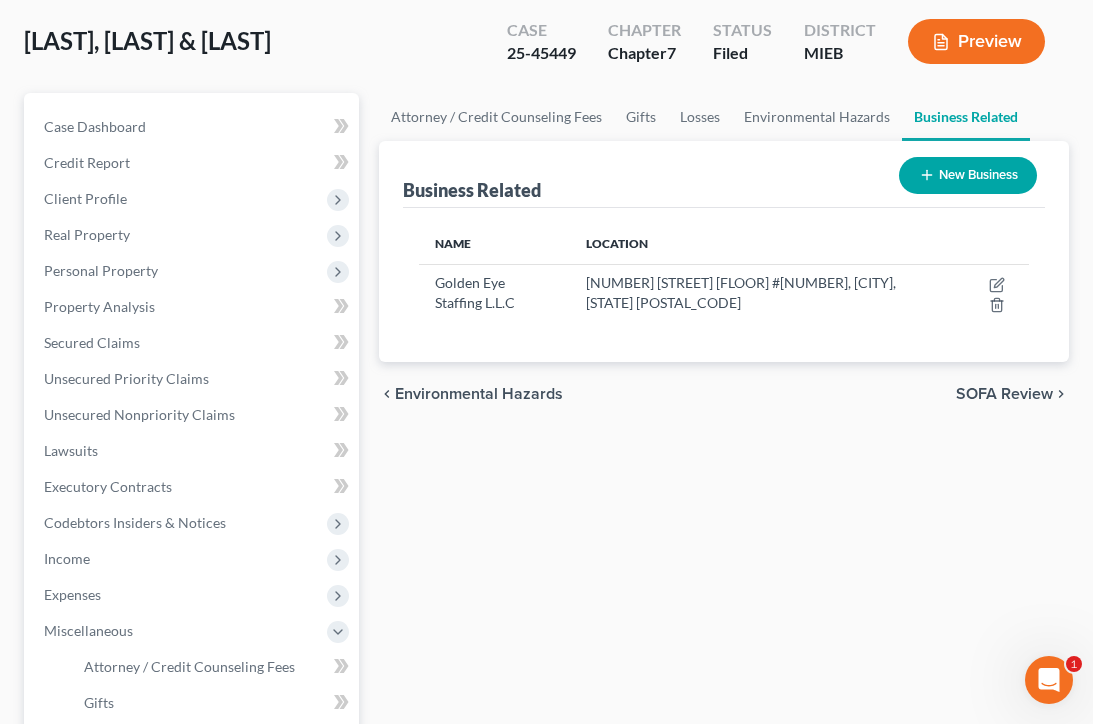 scroll, scrollTop: 0, scrollLeft: 0, axis: both 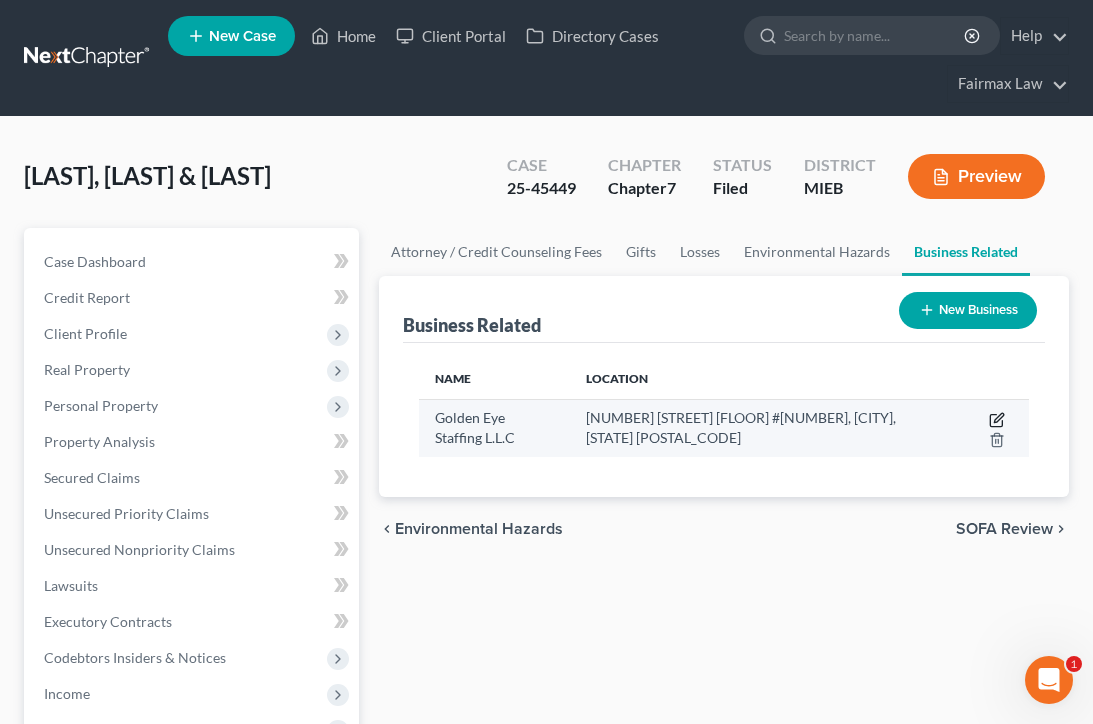 click 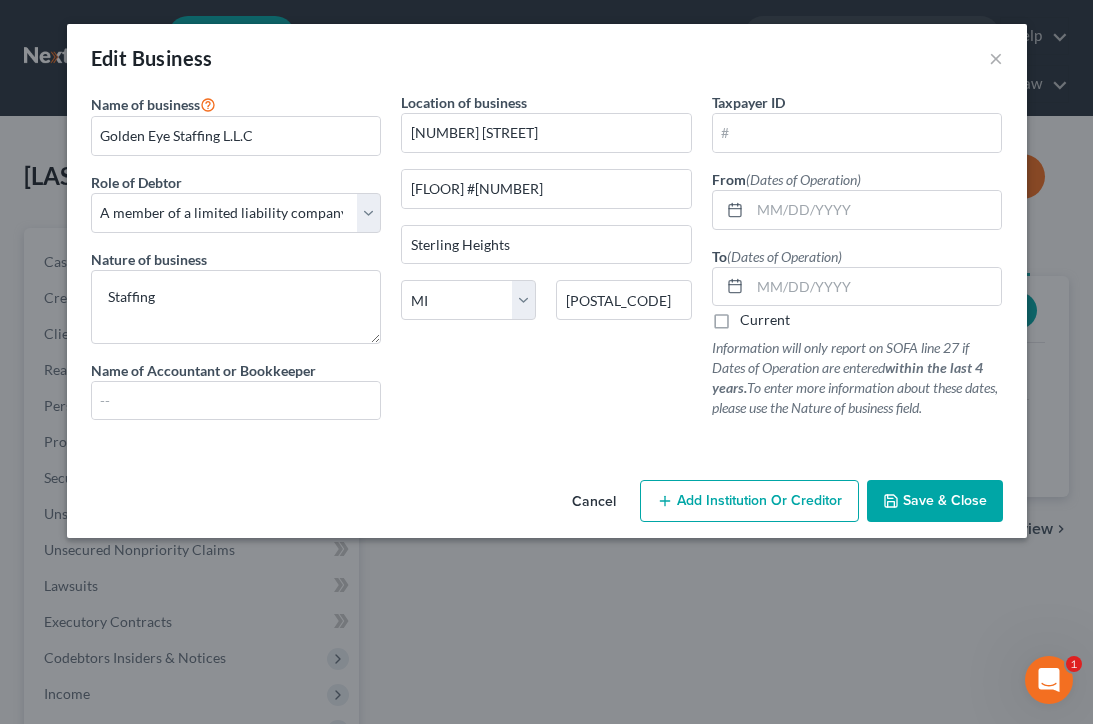 click on "Save & Close" at bounding box center [945, 500] 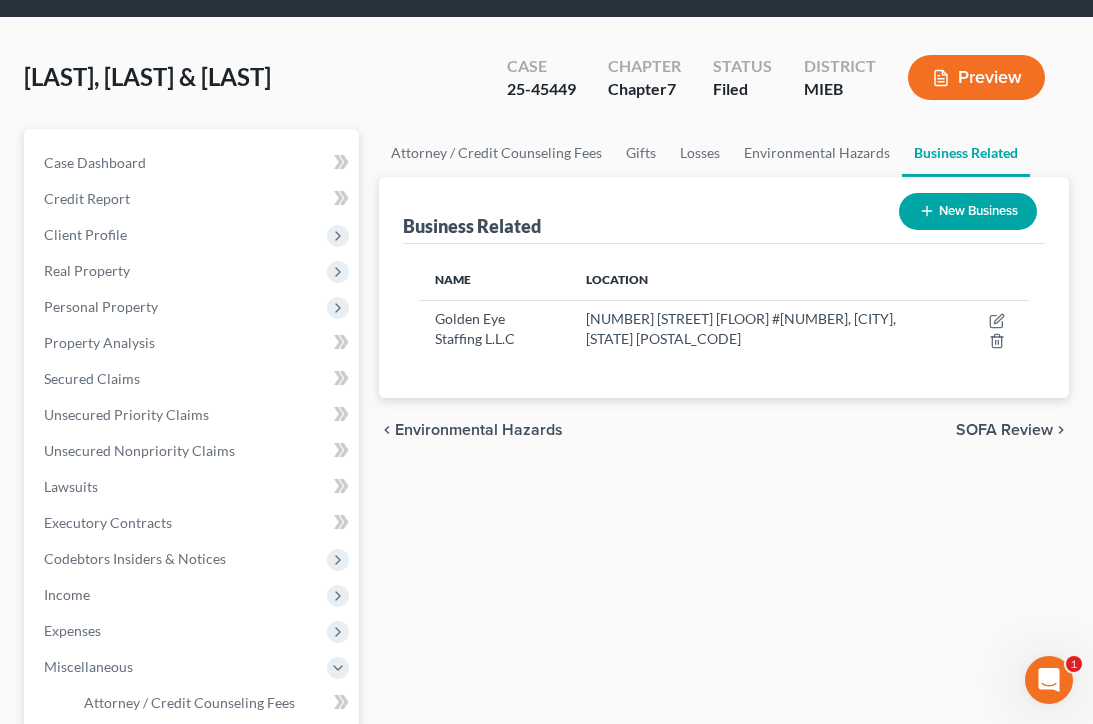 scroll, scrollTop: 60, scrollLeft: 0, axis: vertical 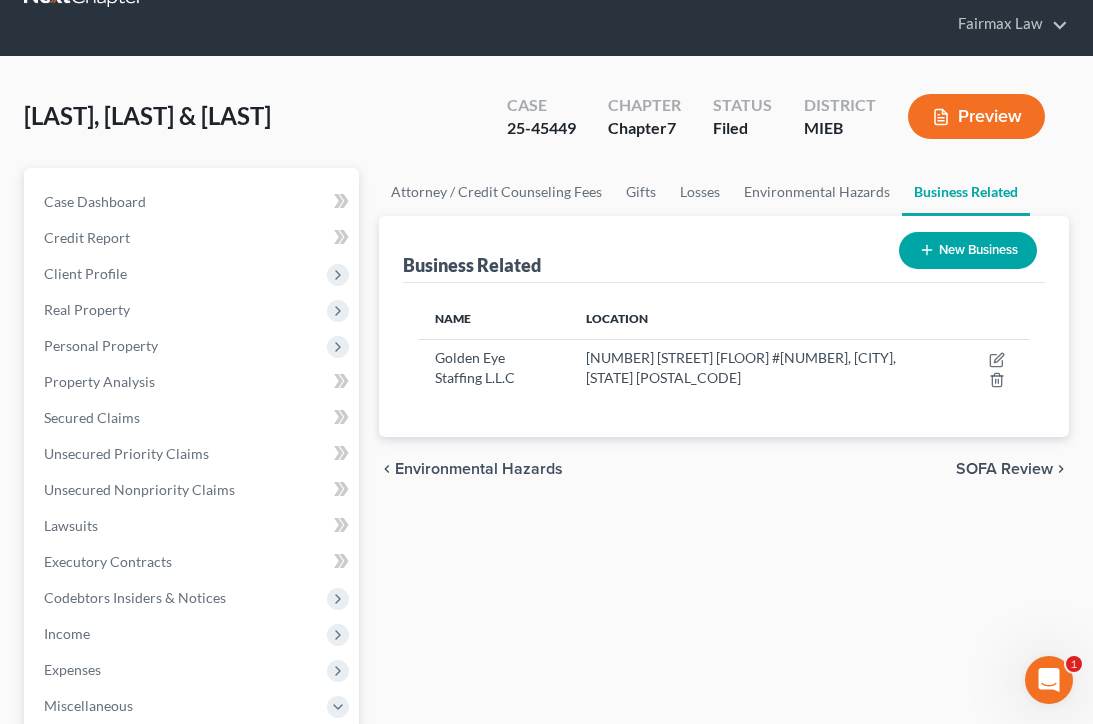 click on "Preview" at bounding box center [976, 116] 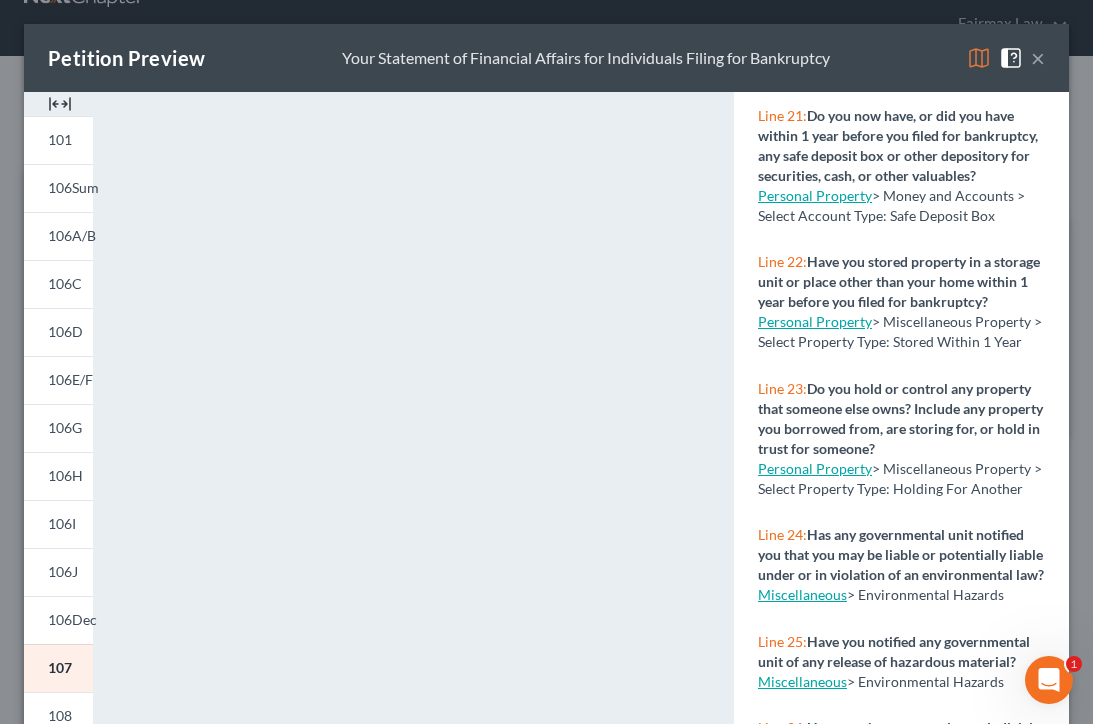 scroll, scrollTop: 3005, scrollLeft: 0, axis: vertical 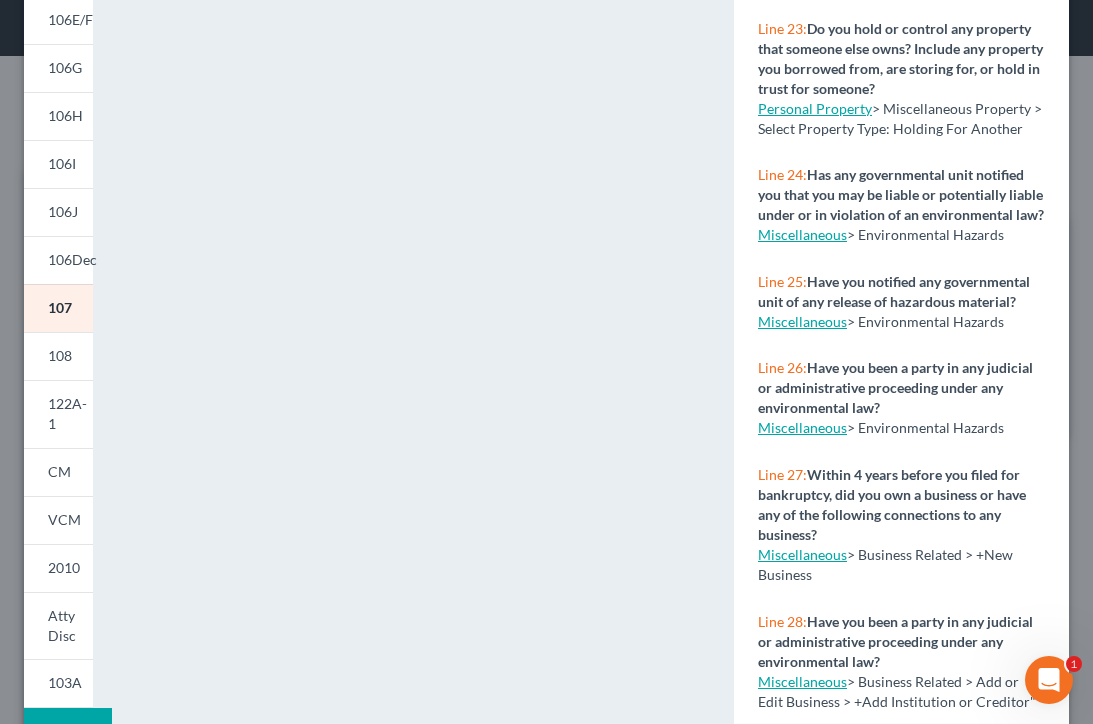 click on "Miscellaneous" at bounding box center [802, 554] 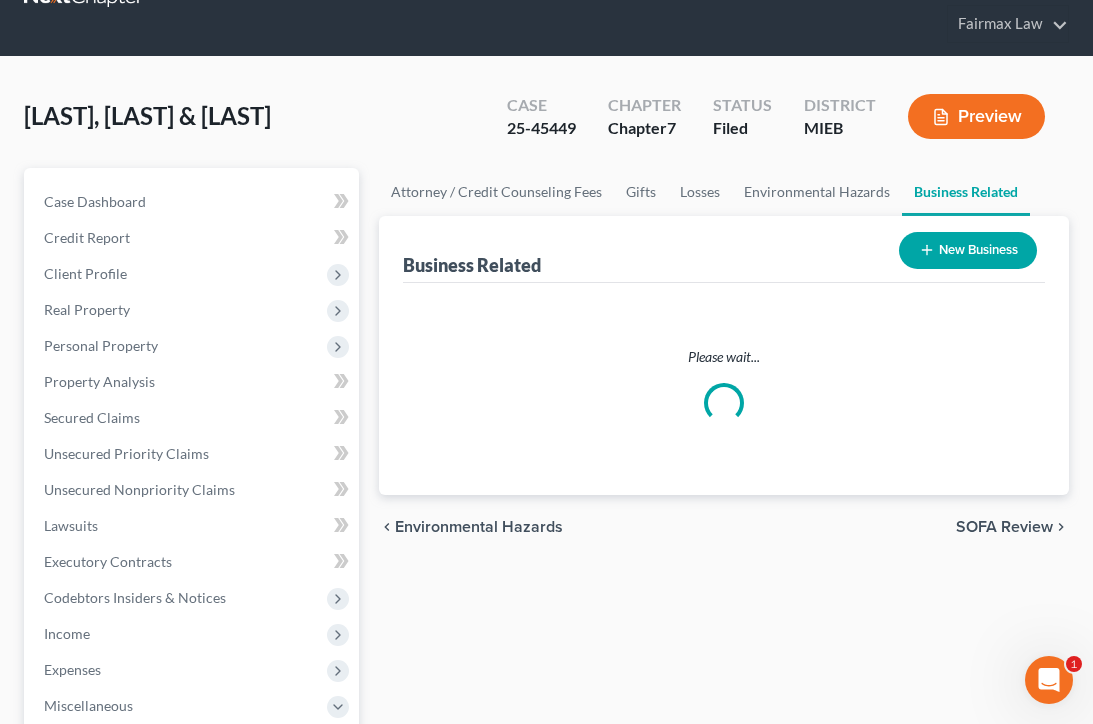 scroll, scrollTop: 0, scrollLeft: 0, axis: both 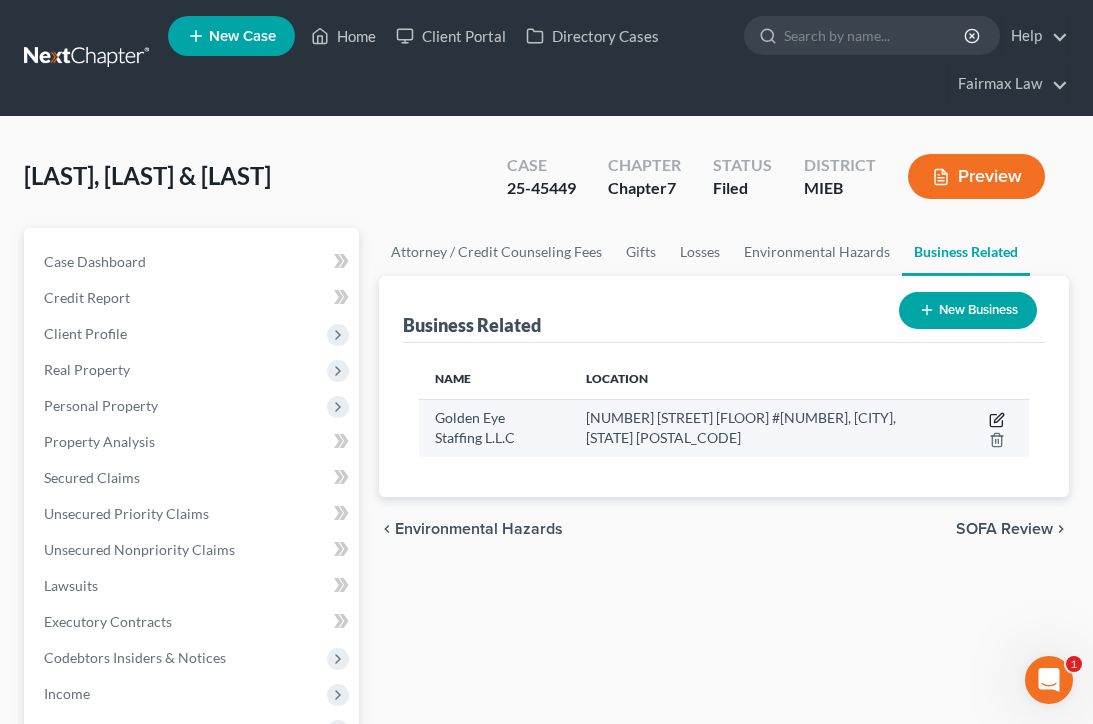 click 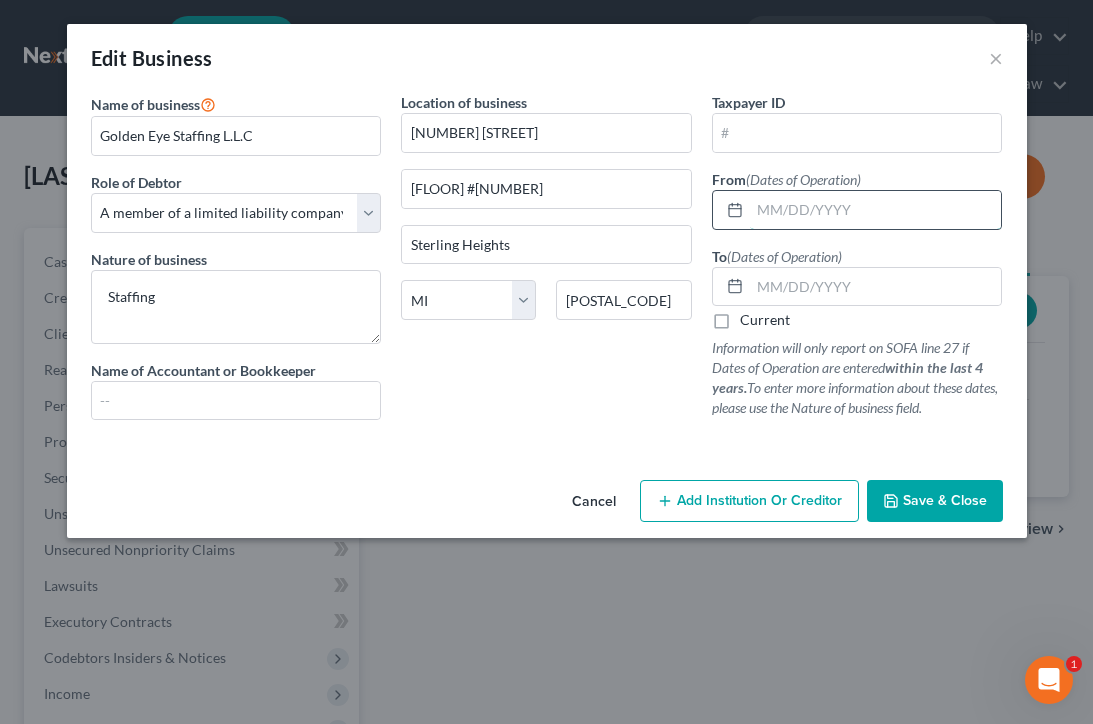 click at bounding box center (876, 210) 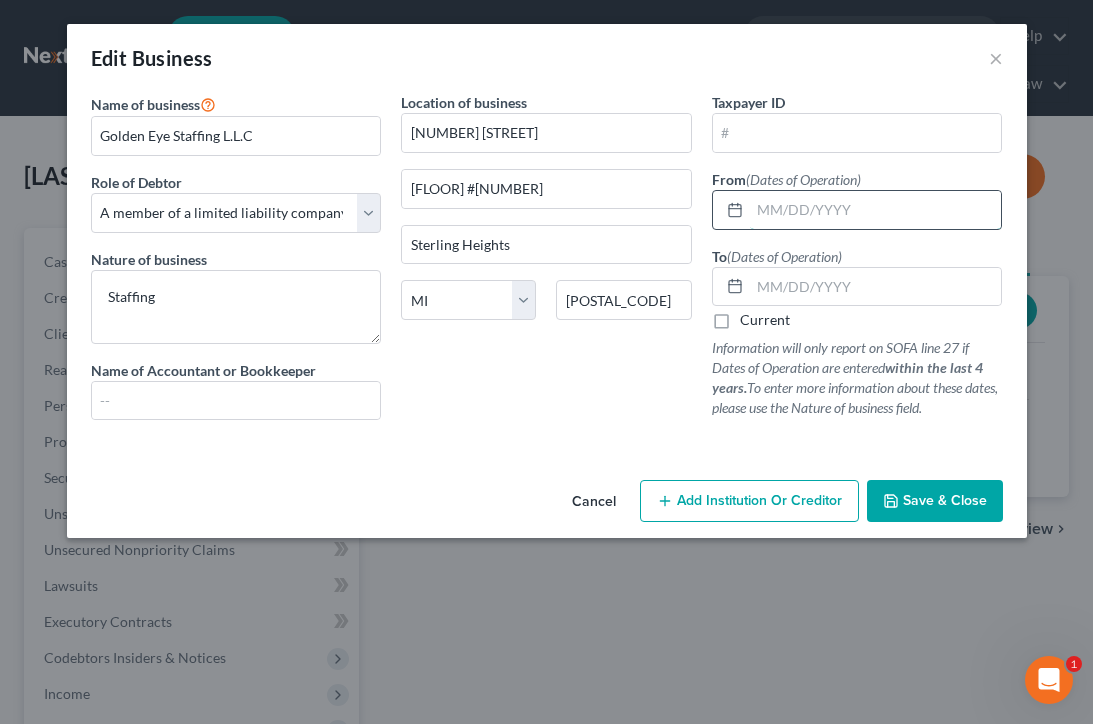 click at bounding box center (876, 210) 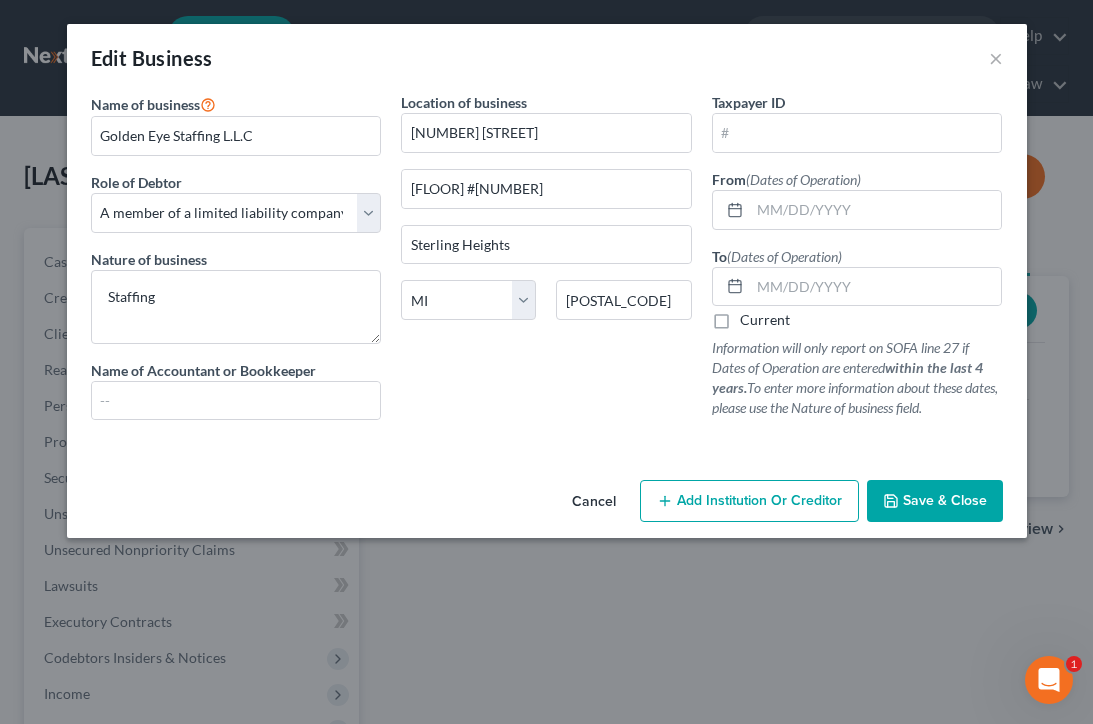 click on "Cancel" at bounding box center [594, 502] 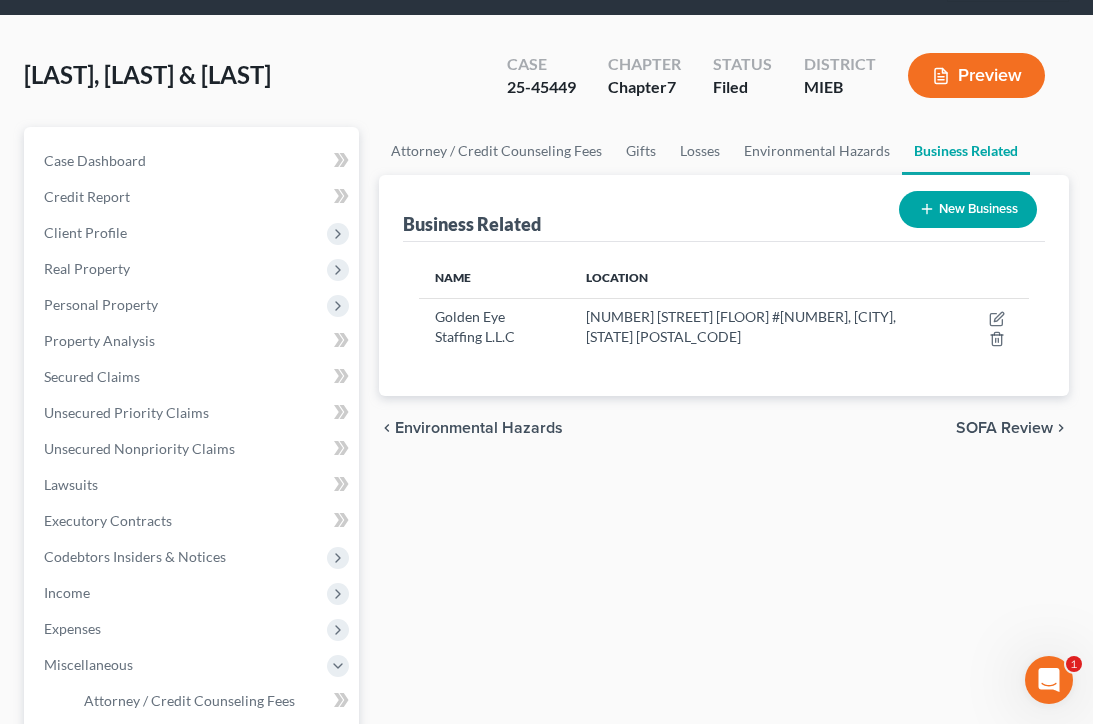 scroll, scrollTop: 53, scrollLeft: 0, axis: vertical 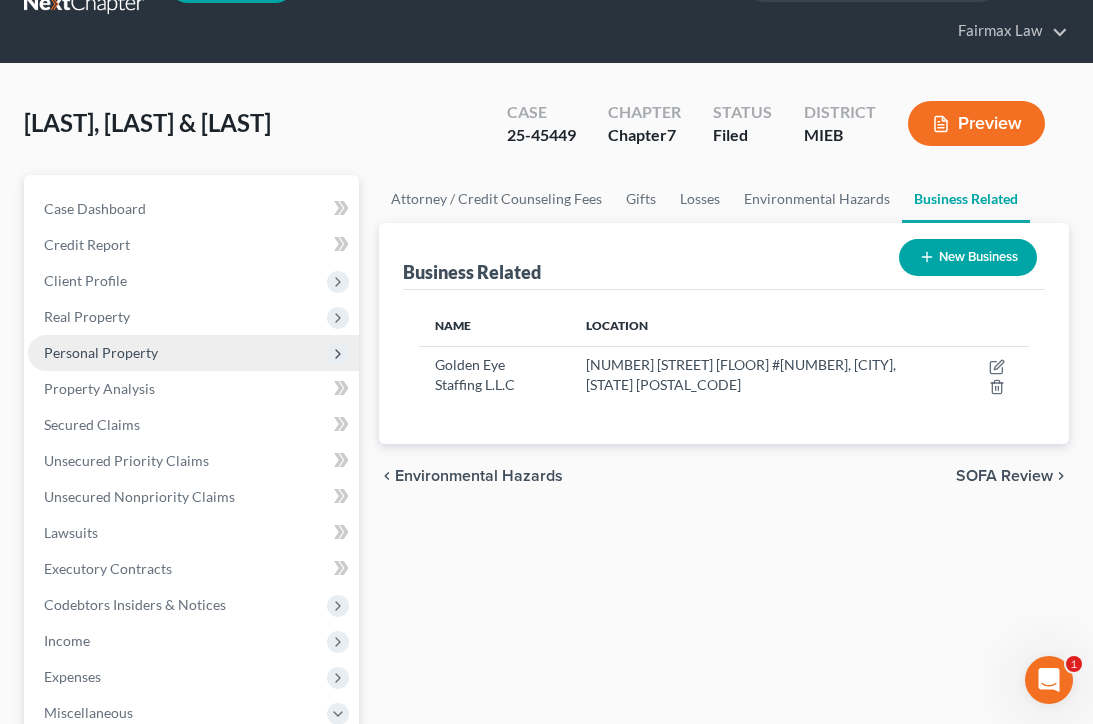 click on "Personal Property" at bounding box center [193, 353] 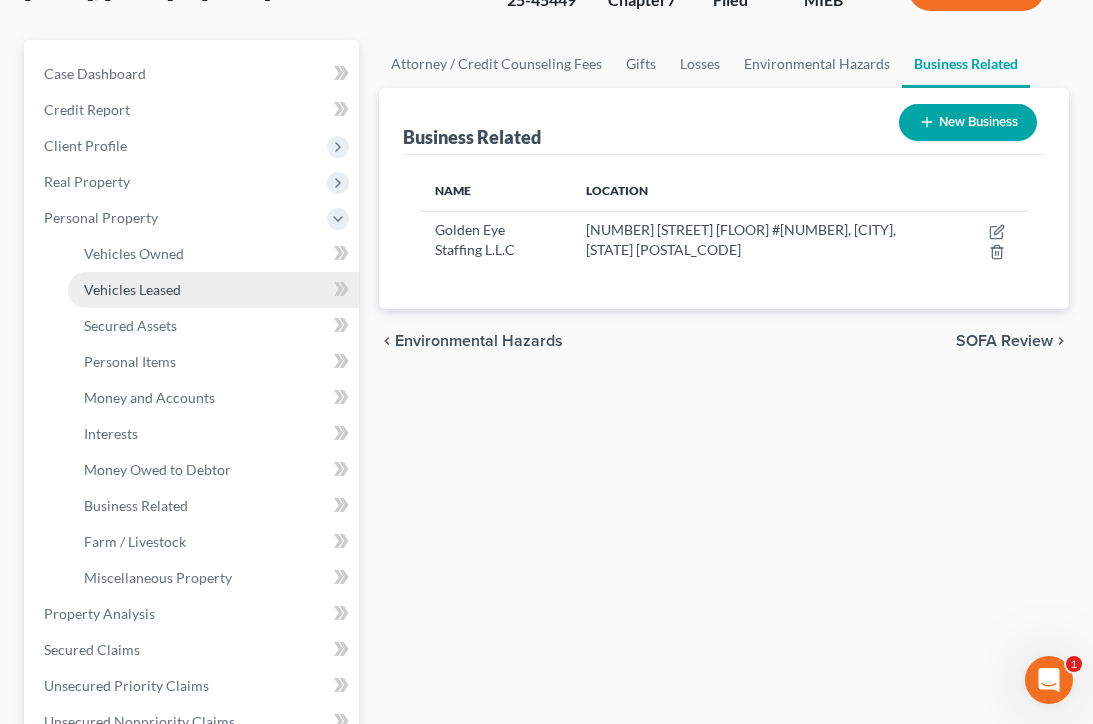 scroll, scrollTop: 212, scrollLeft: 0, axis: vertical 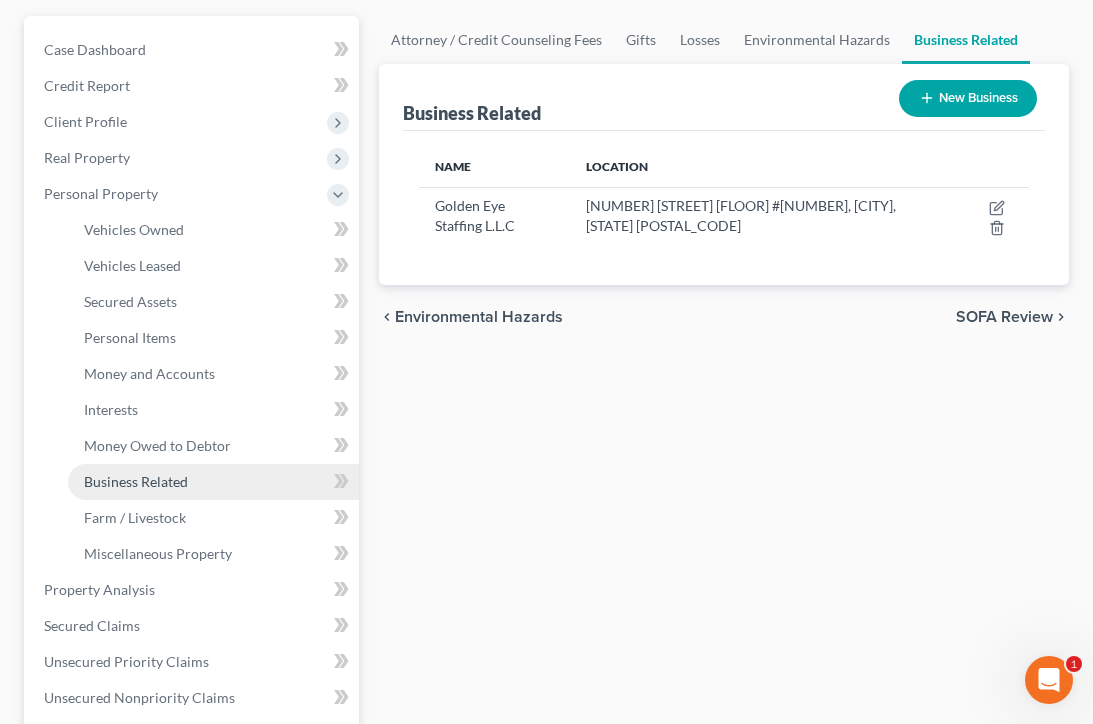 click on "Business Related" at bounding box center (213, 482) 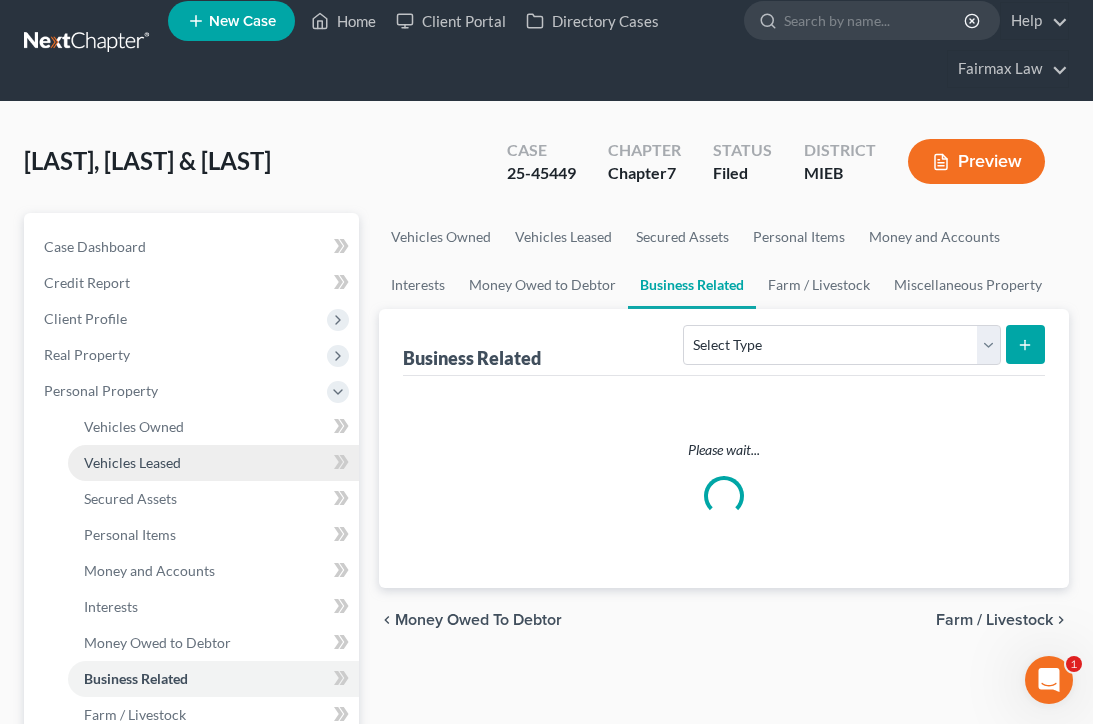scroll, scrollTop: 0, scrollLeft: 0, axis: both 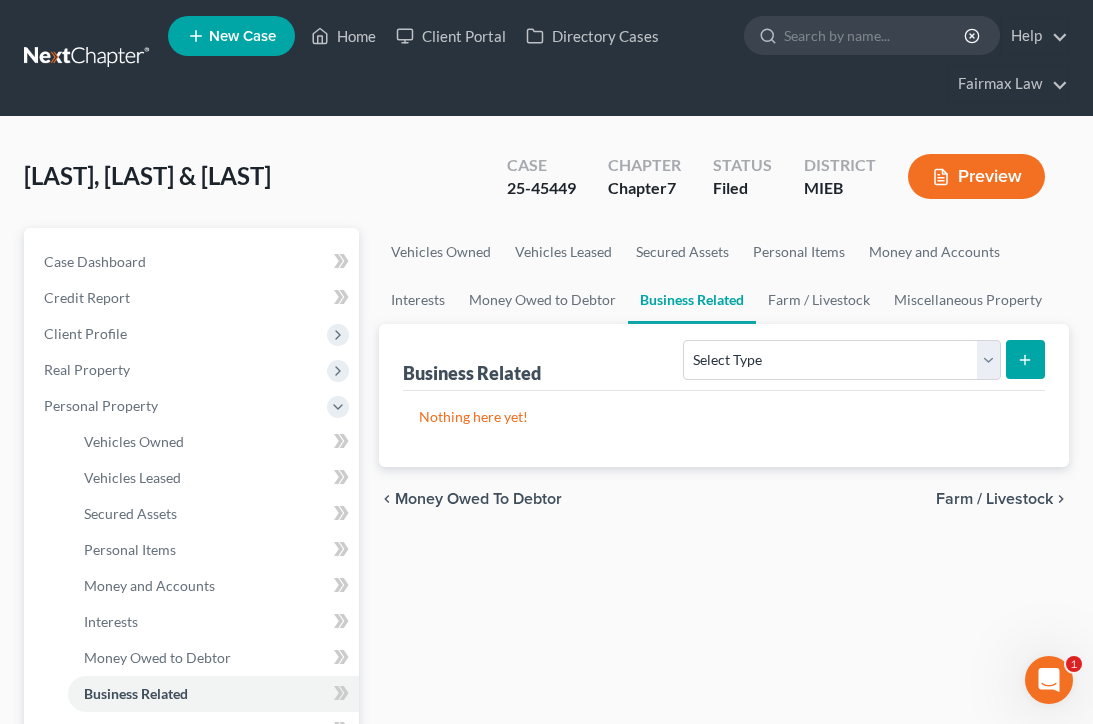 click 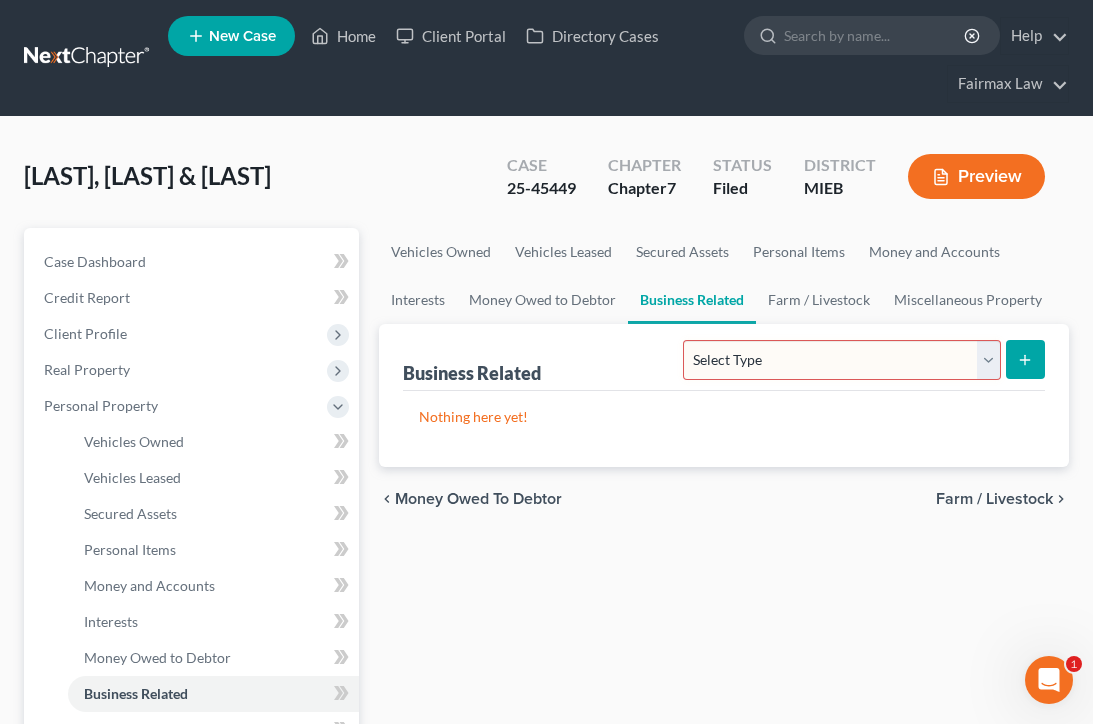click at bounding box center [1025, 359] 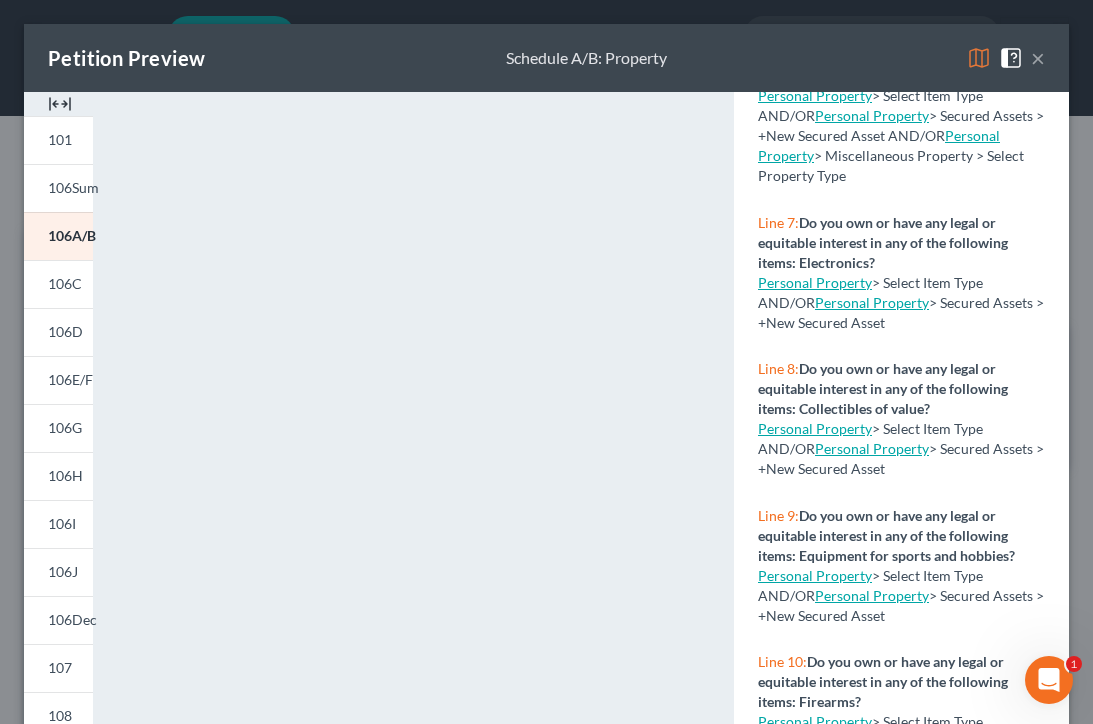 scroll, scrollTop: 1006, scrollLeft: 0, axis: vertical 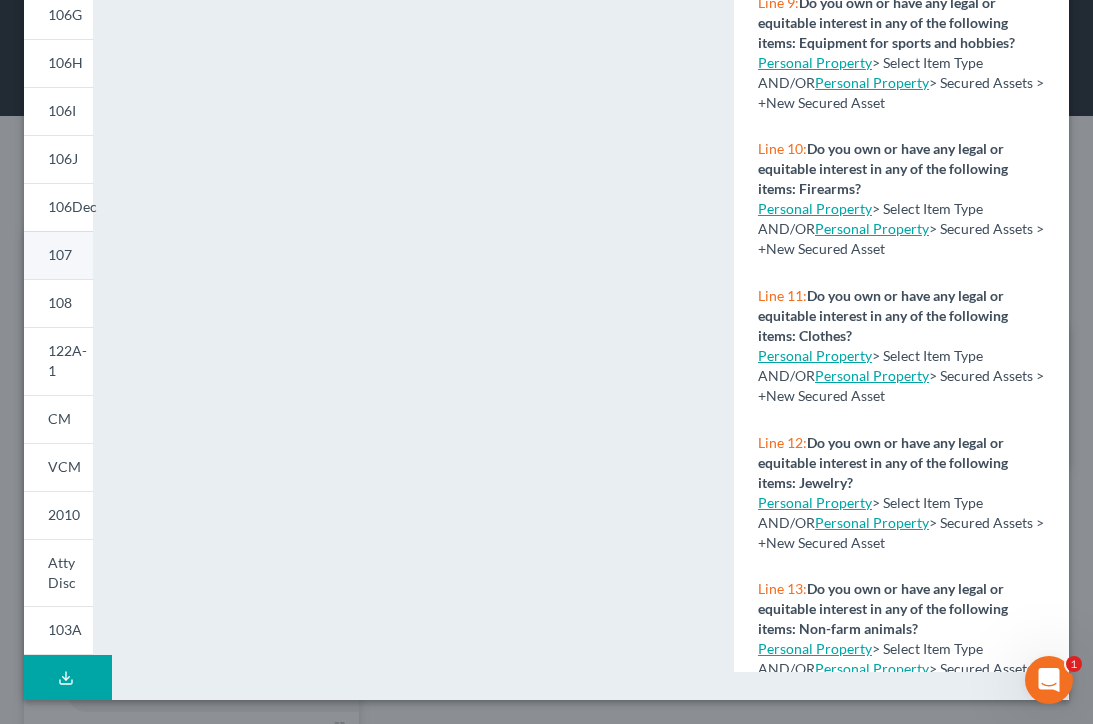 click on "107" at bounding box center (60, 254) 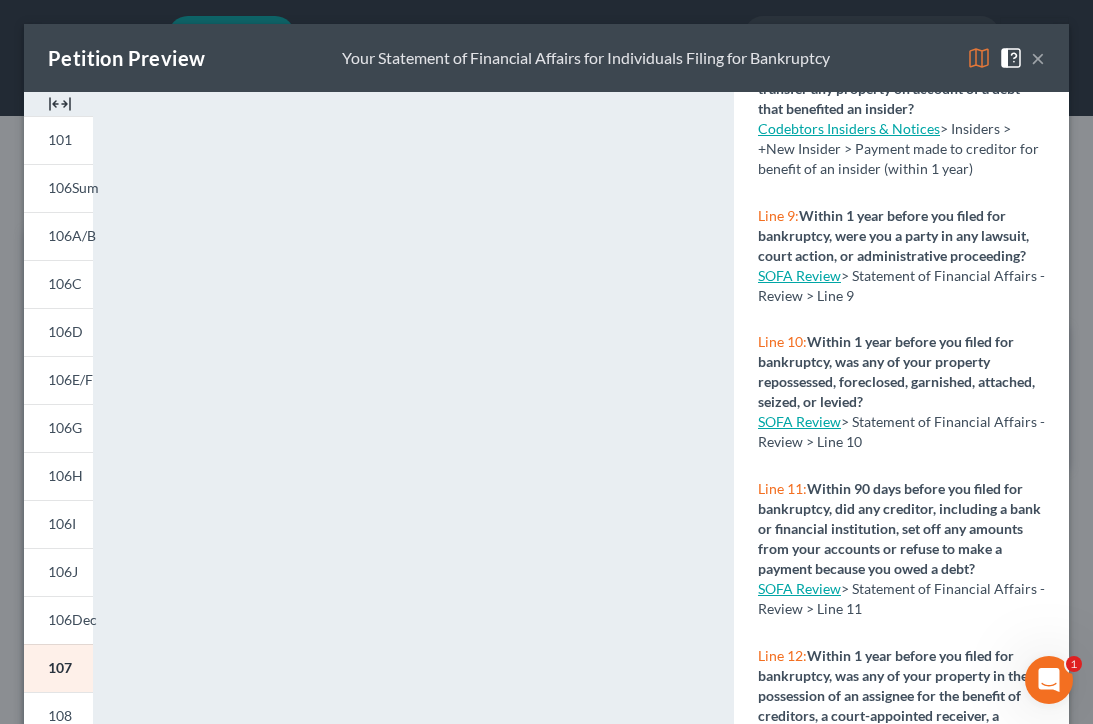 scroll, scrollTop: 0, scrollLeft: 0, axis: both 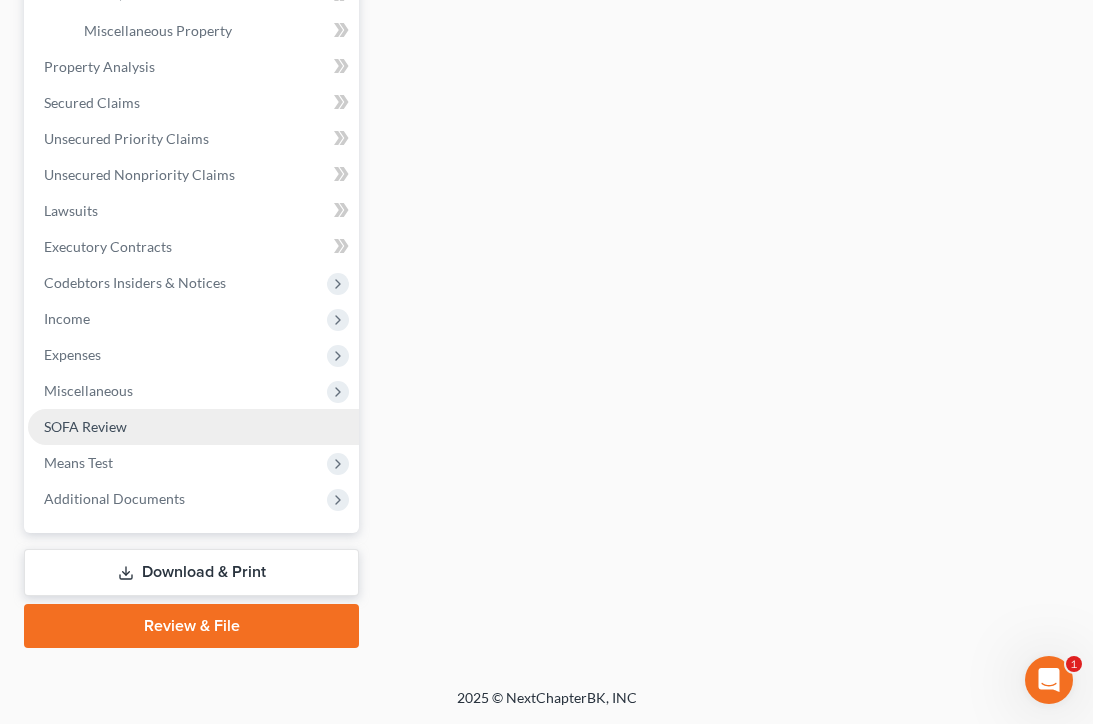 click on "SOFA Review" at bounding box center [85, 426] 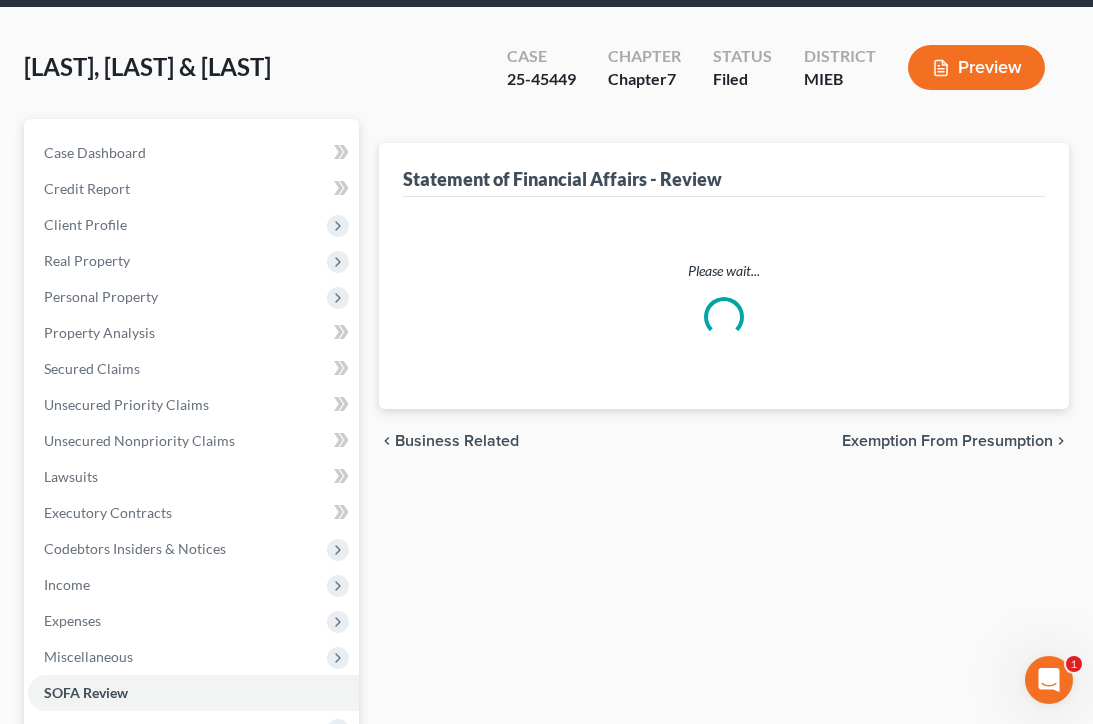 scroll, scrollTop: 0, scrollLeft: 0, axis: both 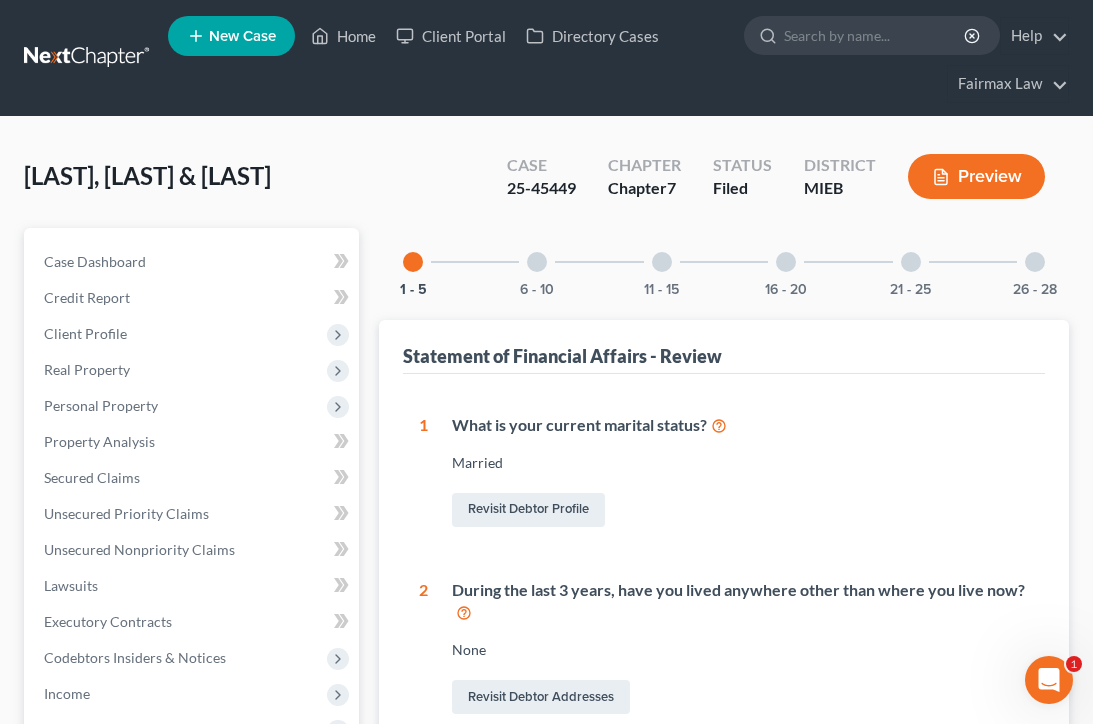 click on "26 - 28" at bounding box center [1035, 262] 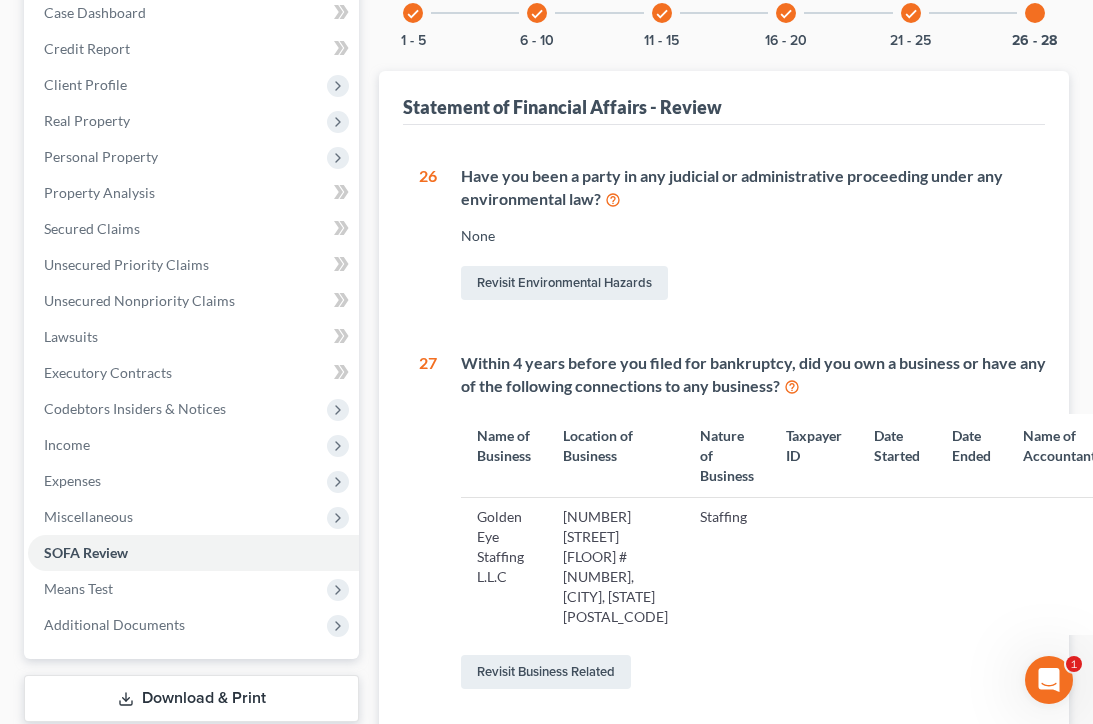 scroll, scrollTop: 54, scrollLeft: 0, axis: vertical 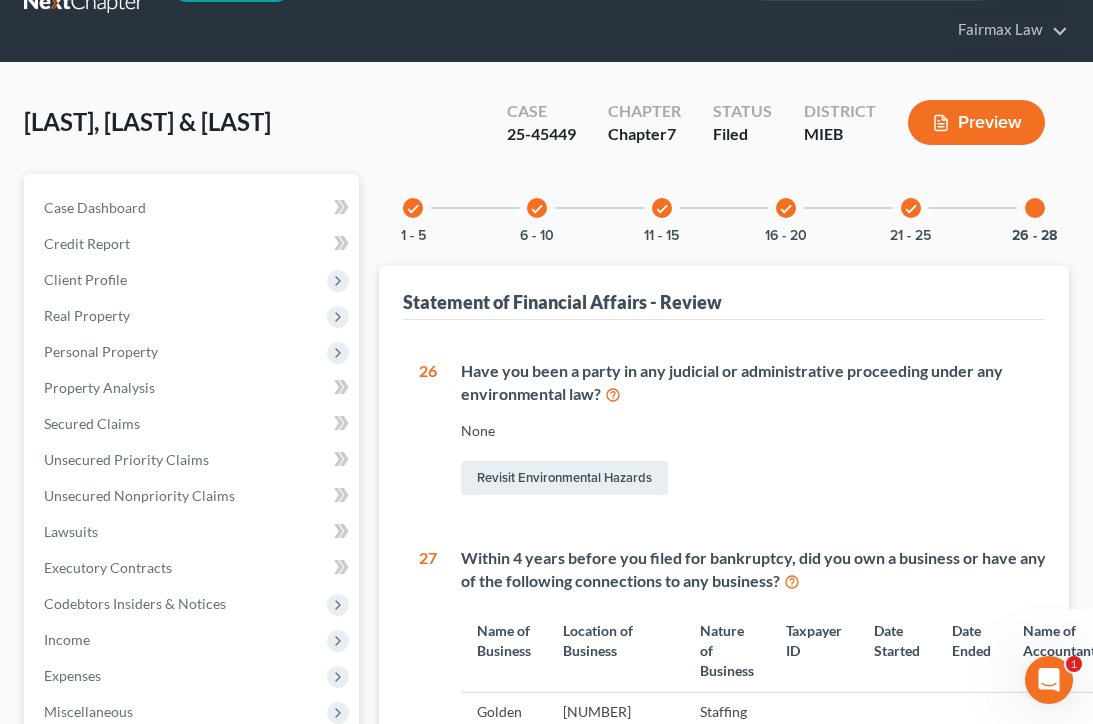 click on "Preview" at bounding box center [976, 122] 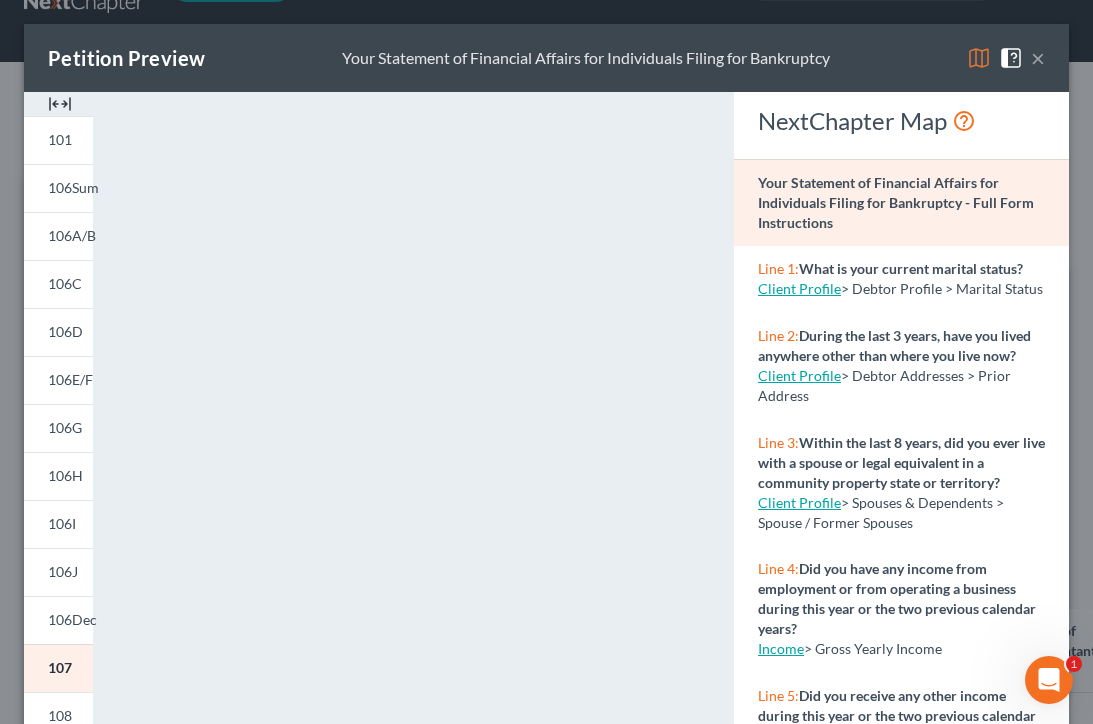 click on "×" at bounding box center (1038, 58) 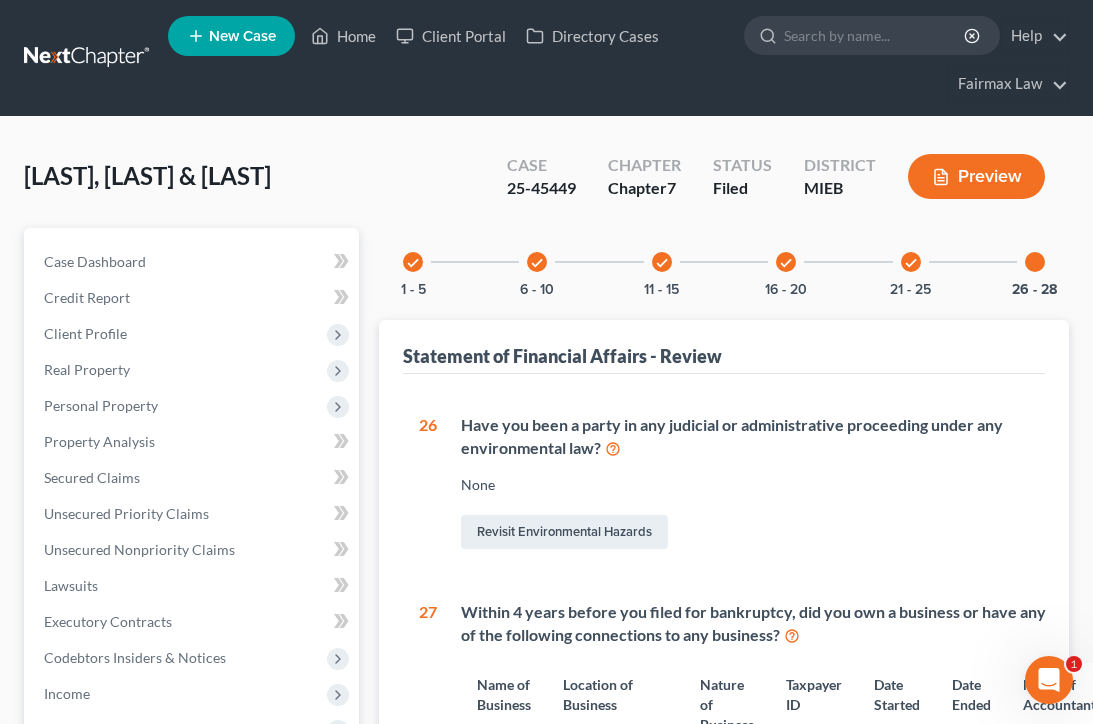 scroll, scrollTop: 0, scrollLeft: 0, axis: both 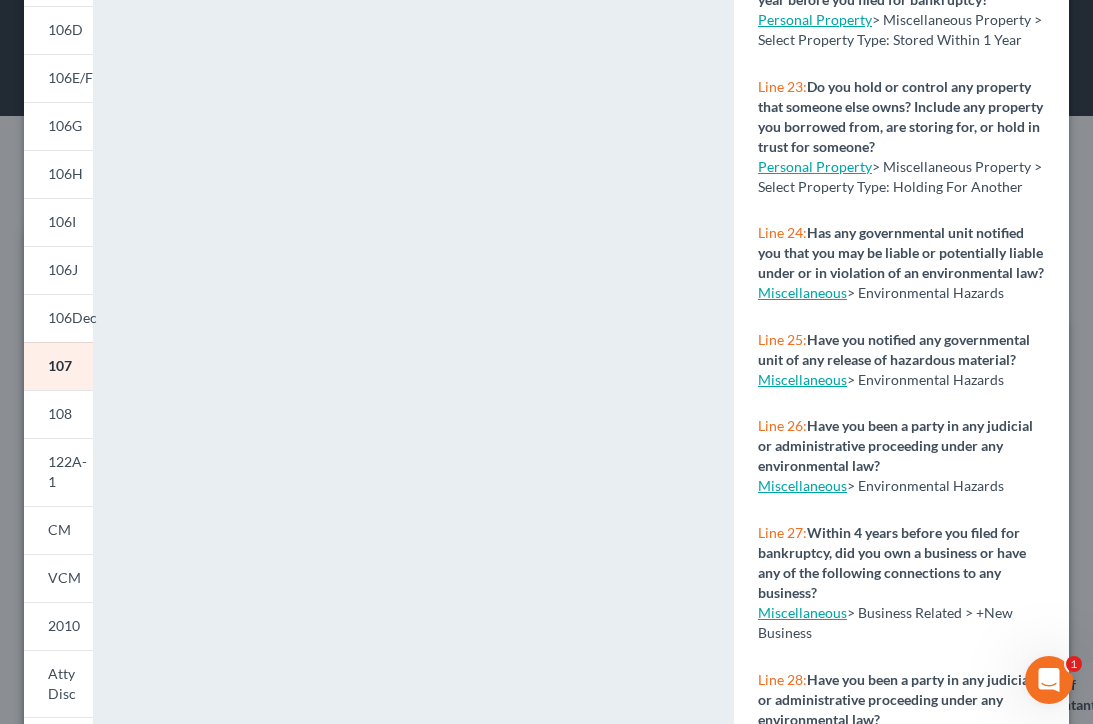 click on "Miscellaneous" at bounding box center [802, 612] 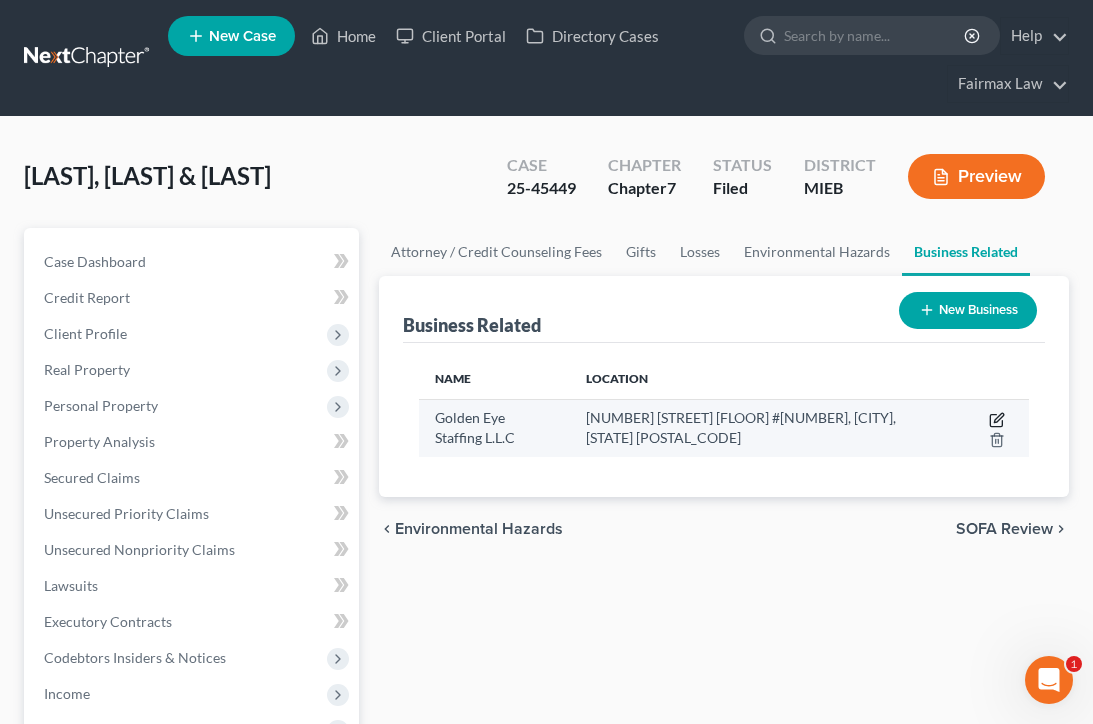 click 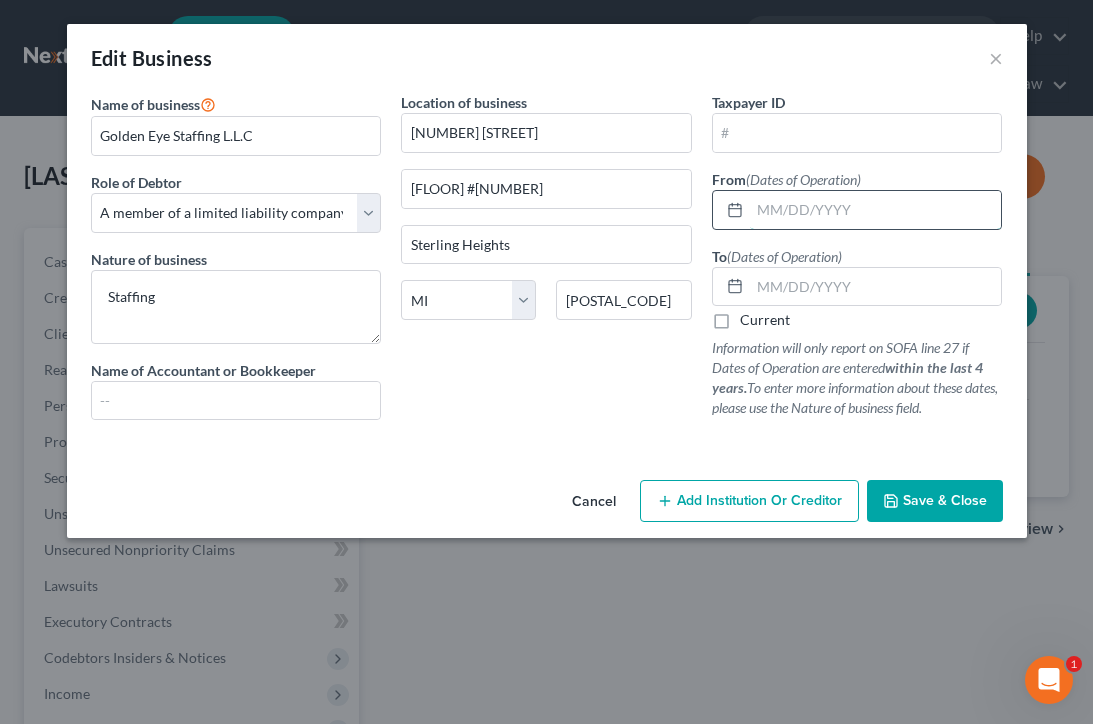 click at bounding box center [876, 210] 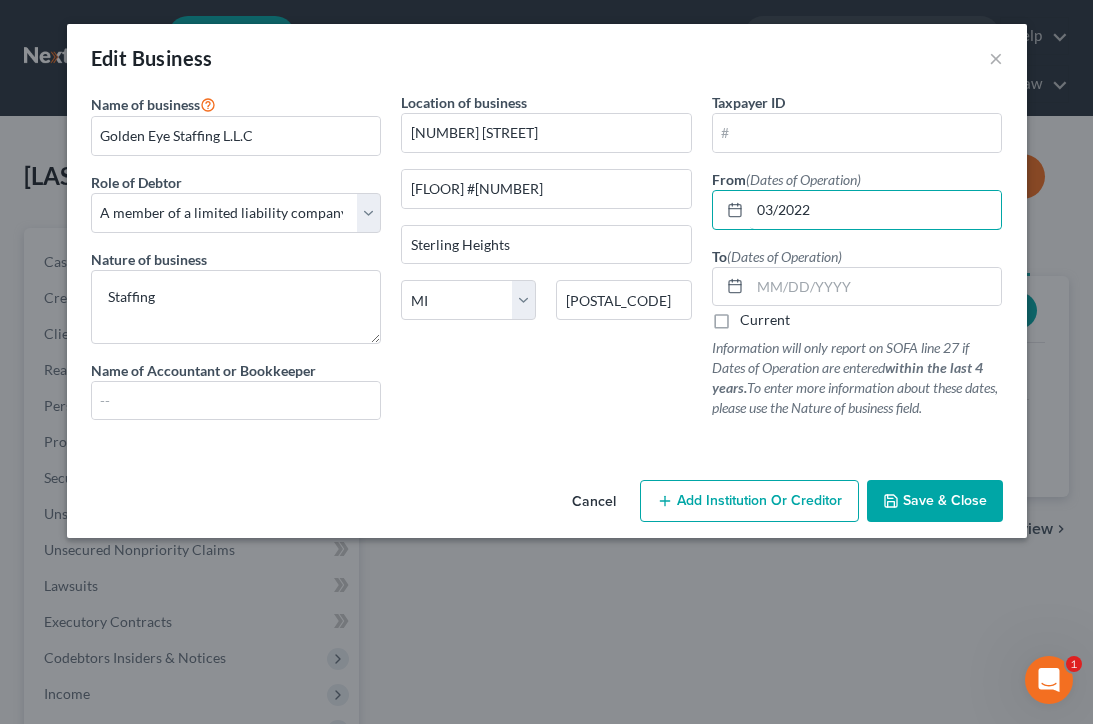 type on "03/2022" 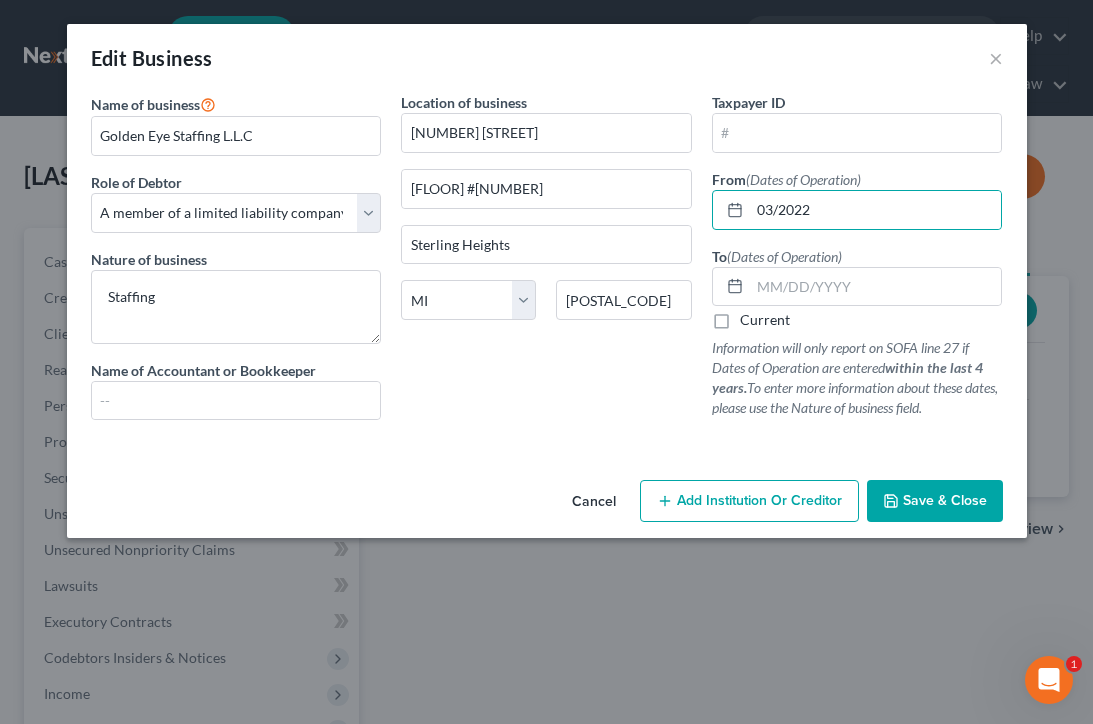 click on "Current" at bounding box center [765, 320] 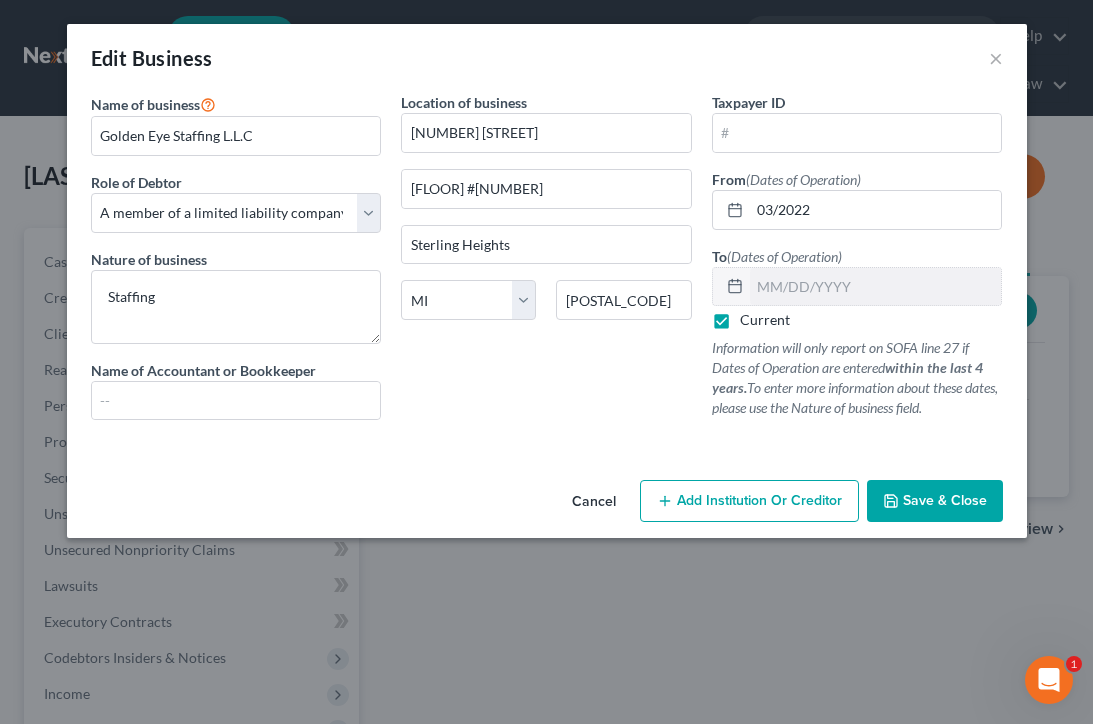 click on "Save & Close" at bounding box center [945, 500] 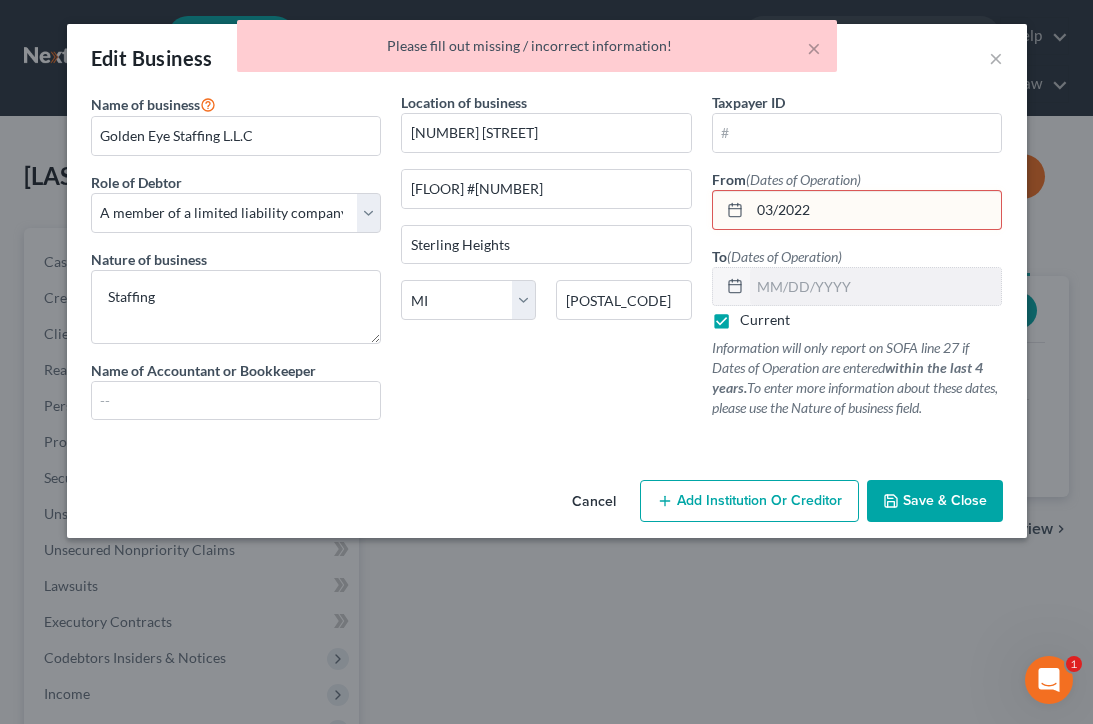 click on "03/2022" at bounding box center (876, 210) 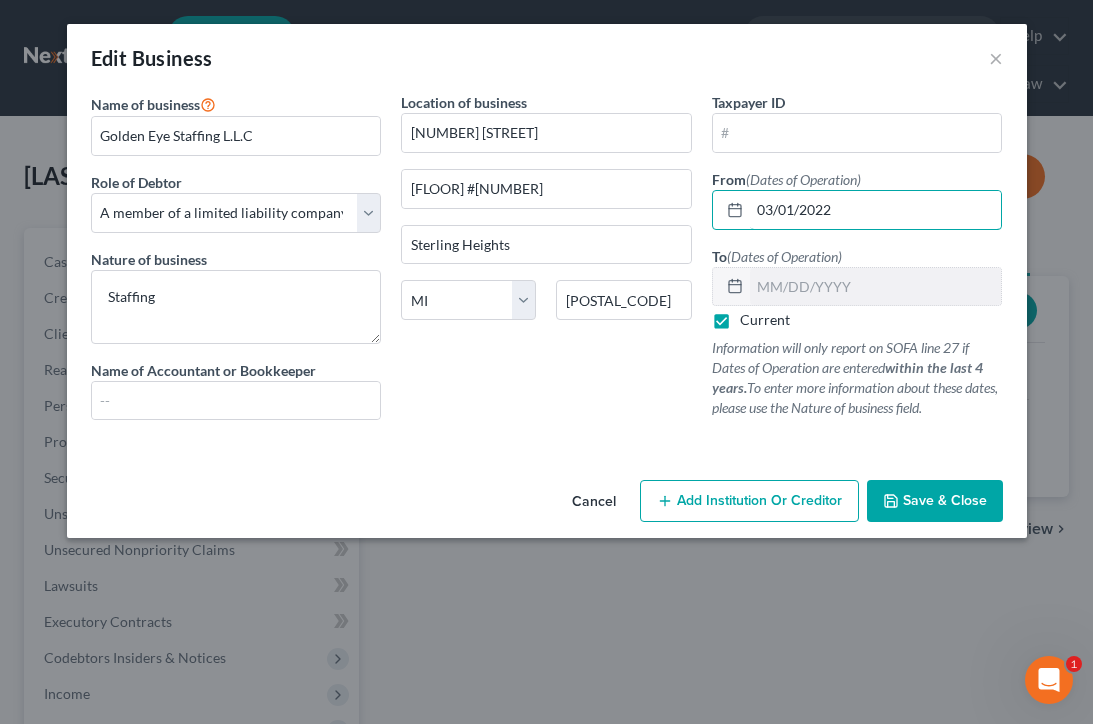type on "03/01/2022" 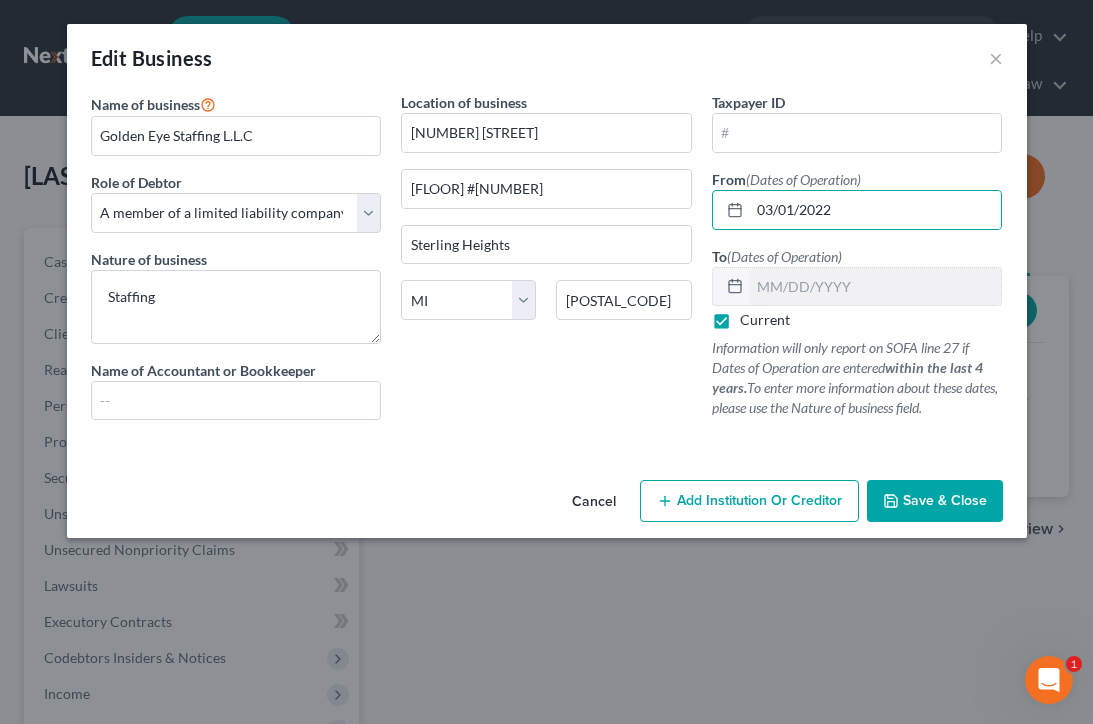 click on "Save & Close" at bounding box center [945, 500] 